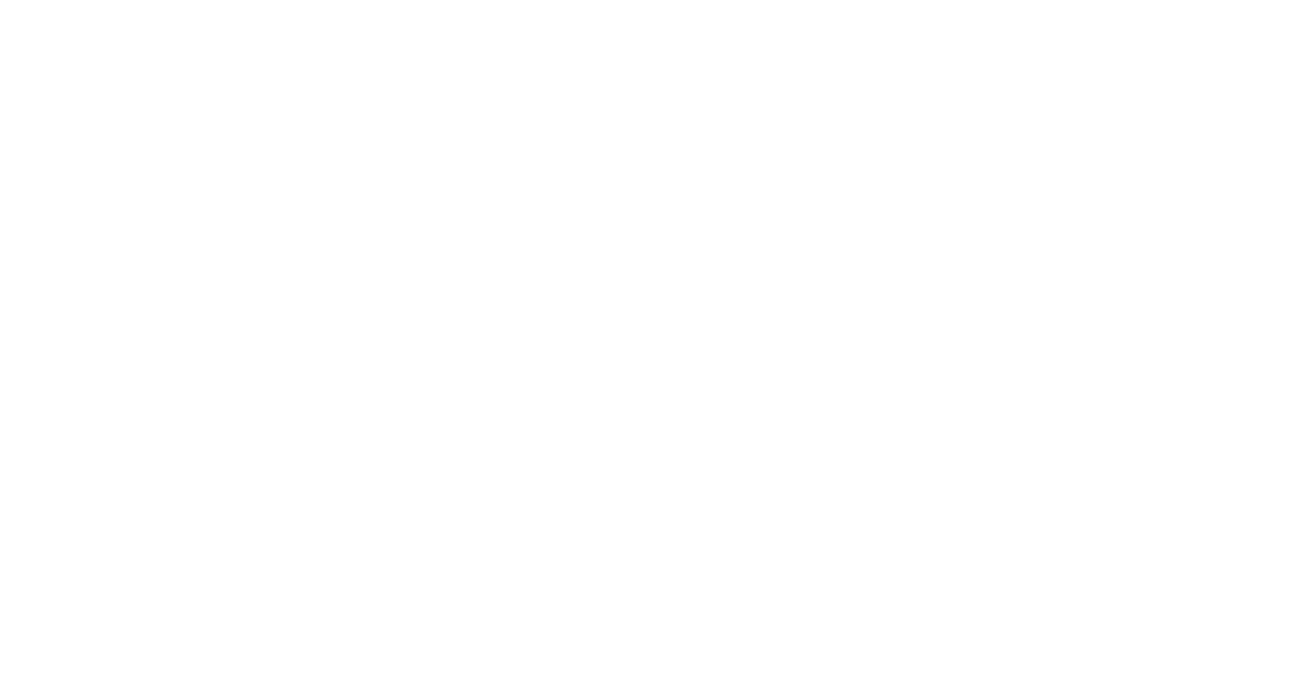 scroll, scrollTop: 0, scrollLeft: 0, axis: both 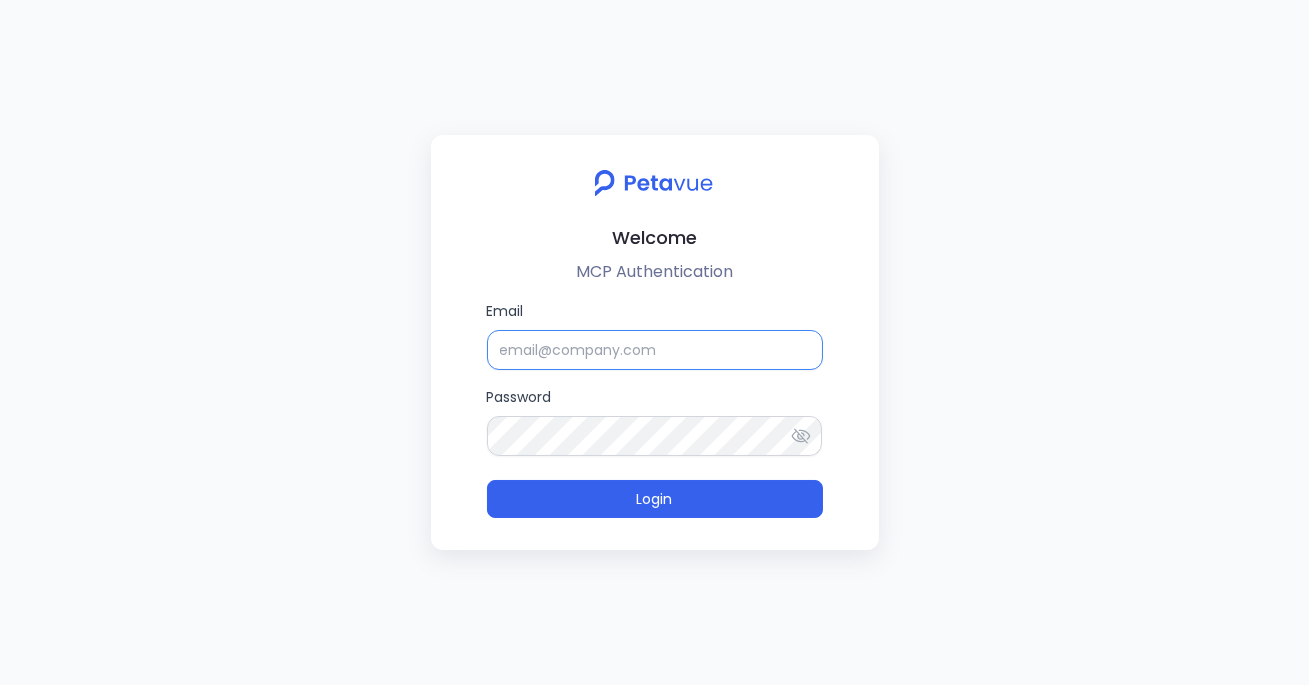 click on "Email" at bounding box center [655, 350] 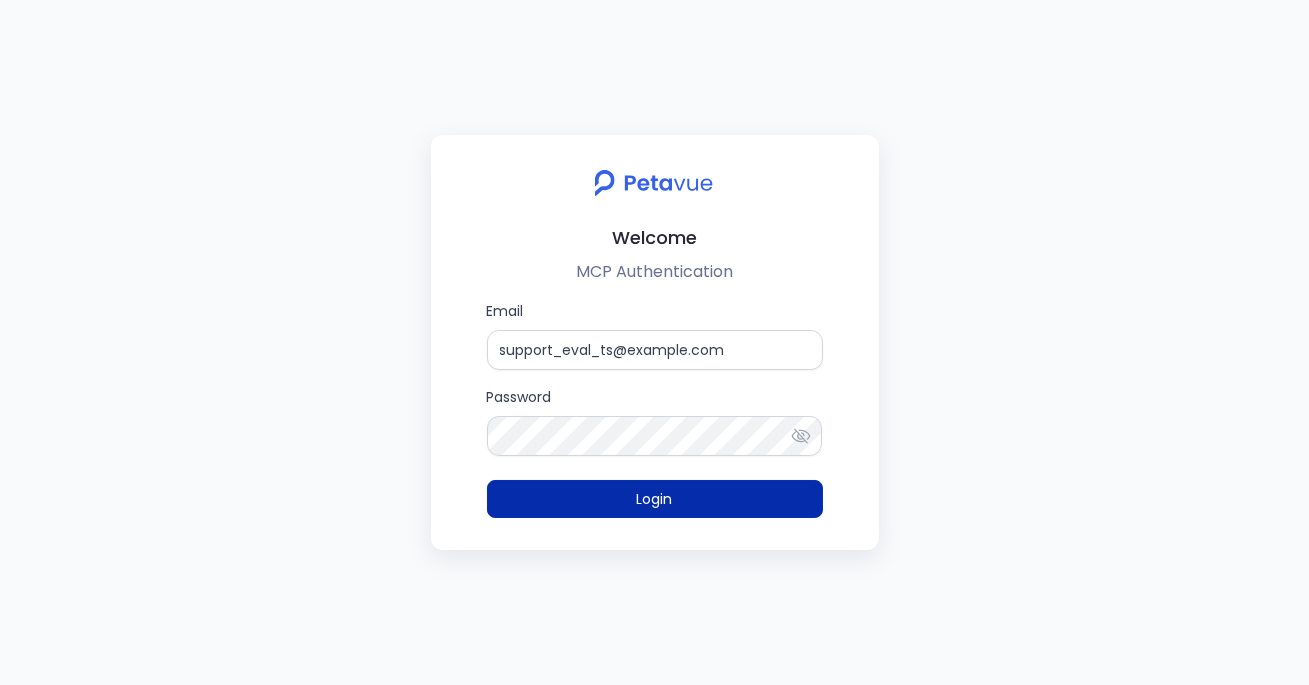 click on "Login" at bounding box center [655, 499] 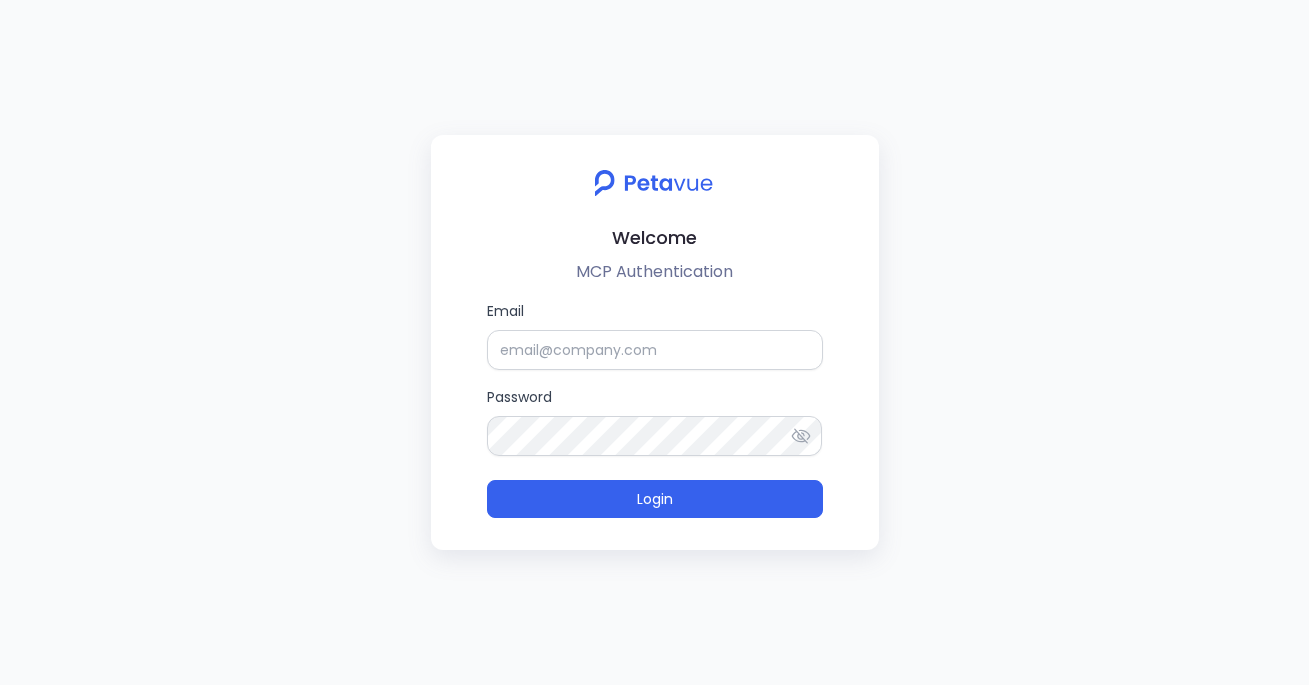 scroll, scrollTop: 0, scrollLeft: 0, axis: both 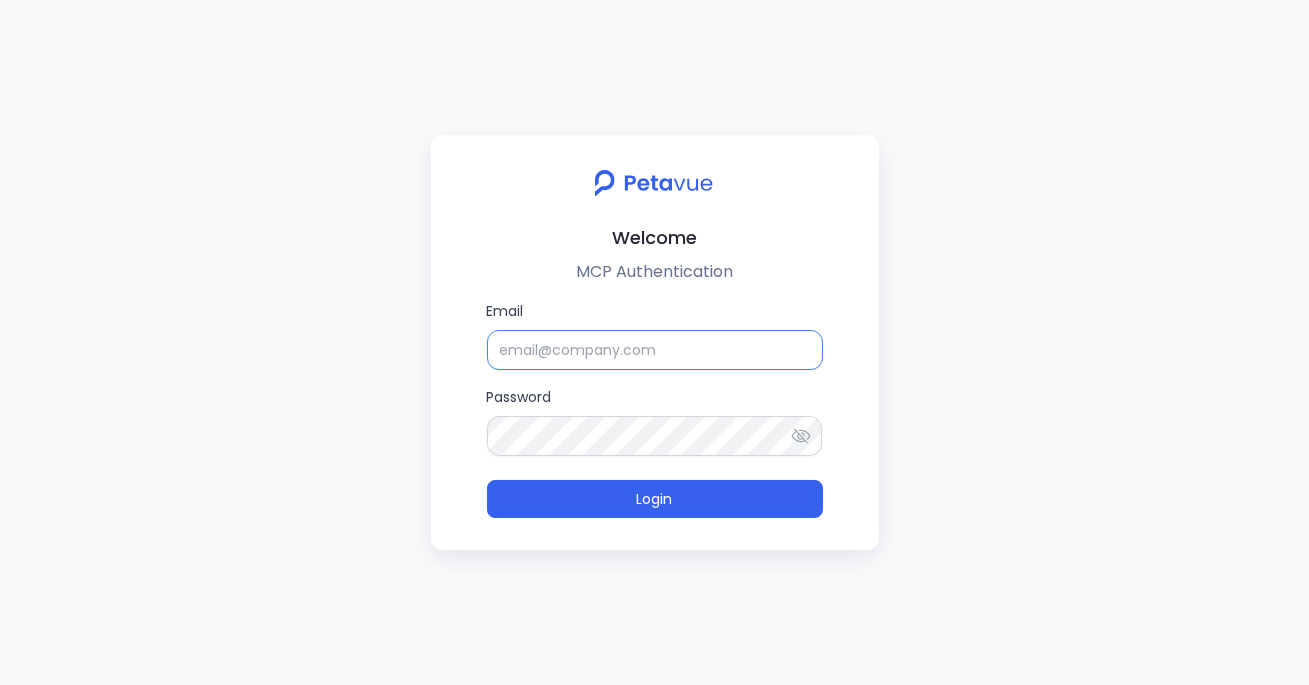 click on "Email" at bounding box center [655, 350] 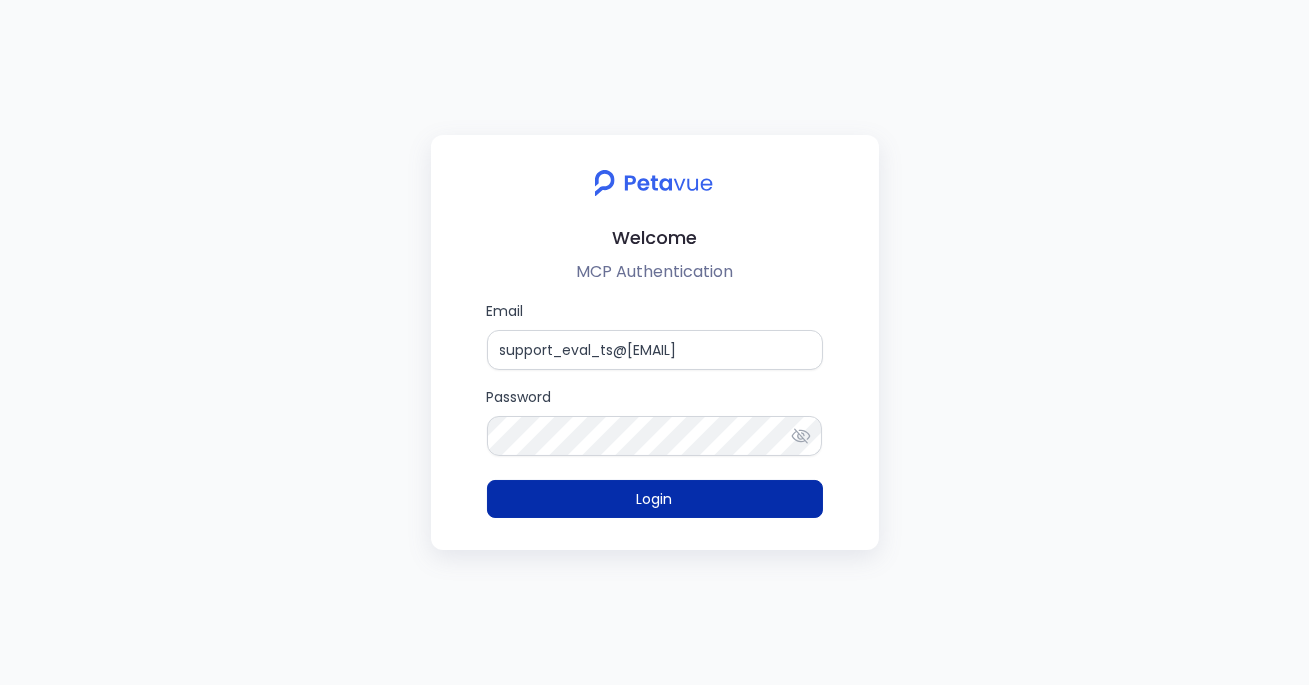click on "Login" at bounding box center [655, 499] 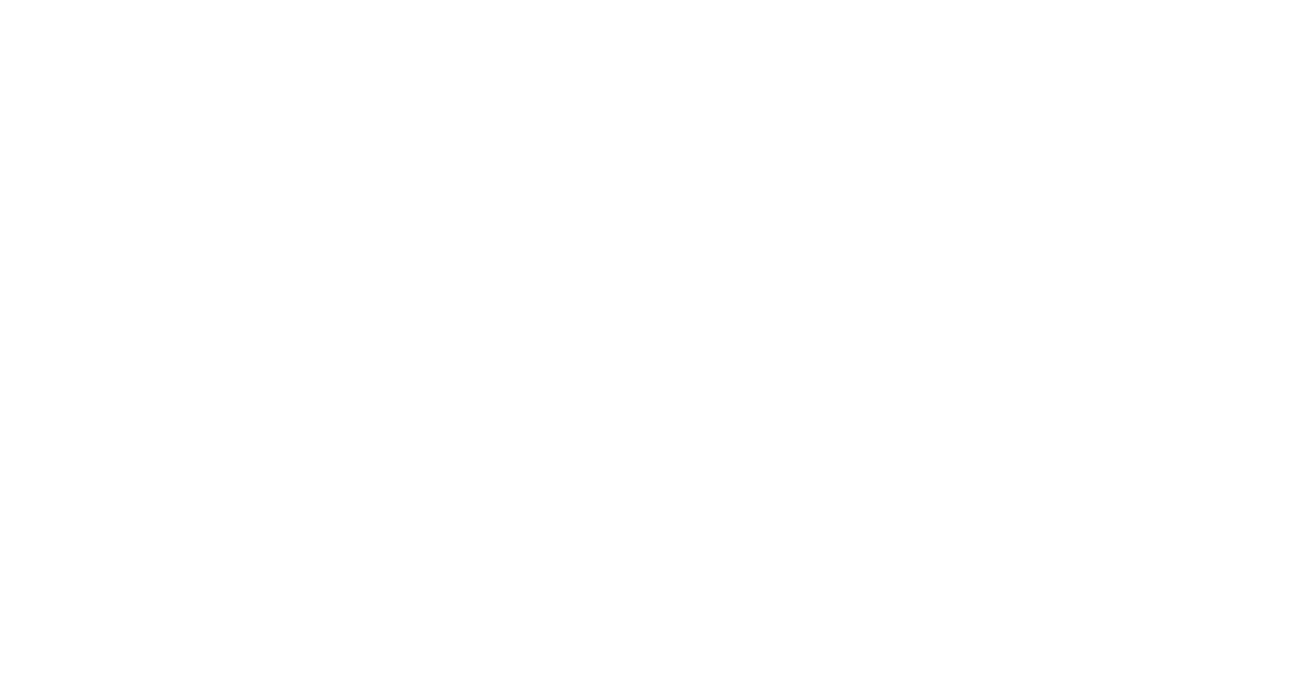 scroll, scrollTop: 0, scrollLeft: 0, axis: both 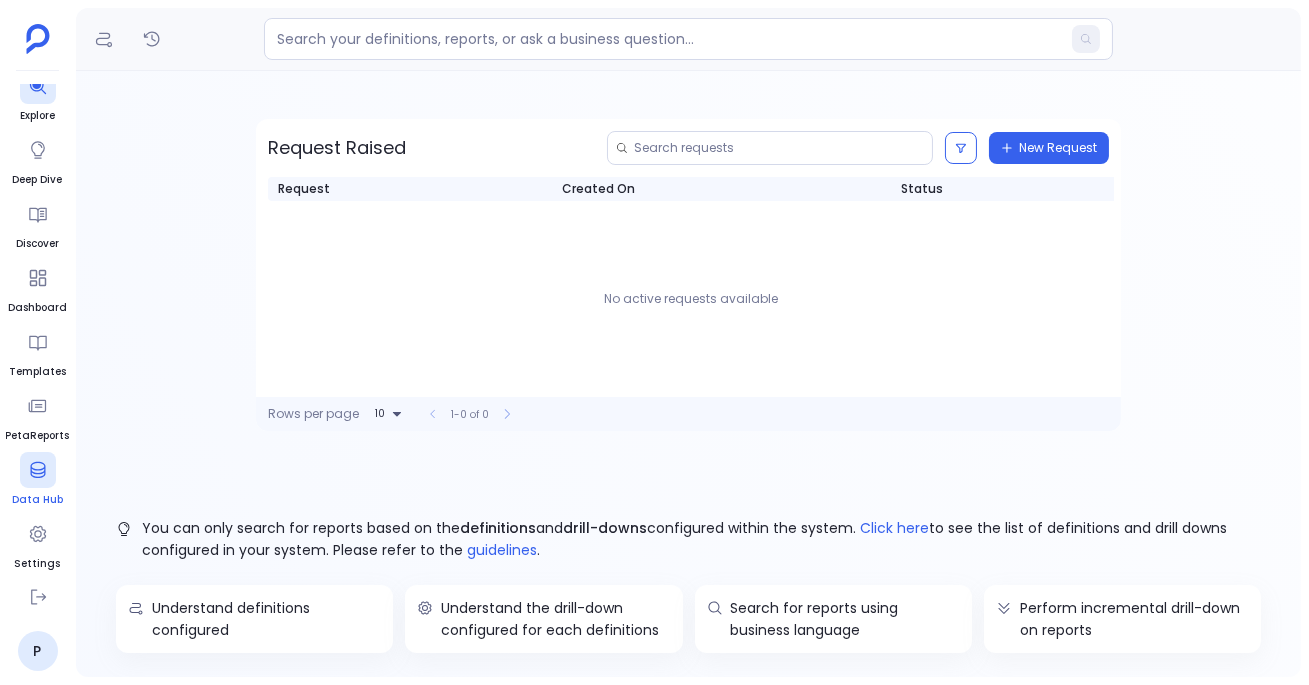 click 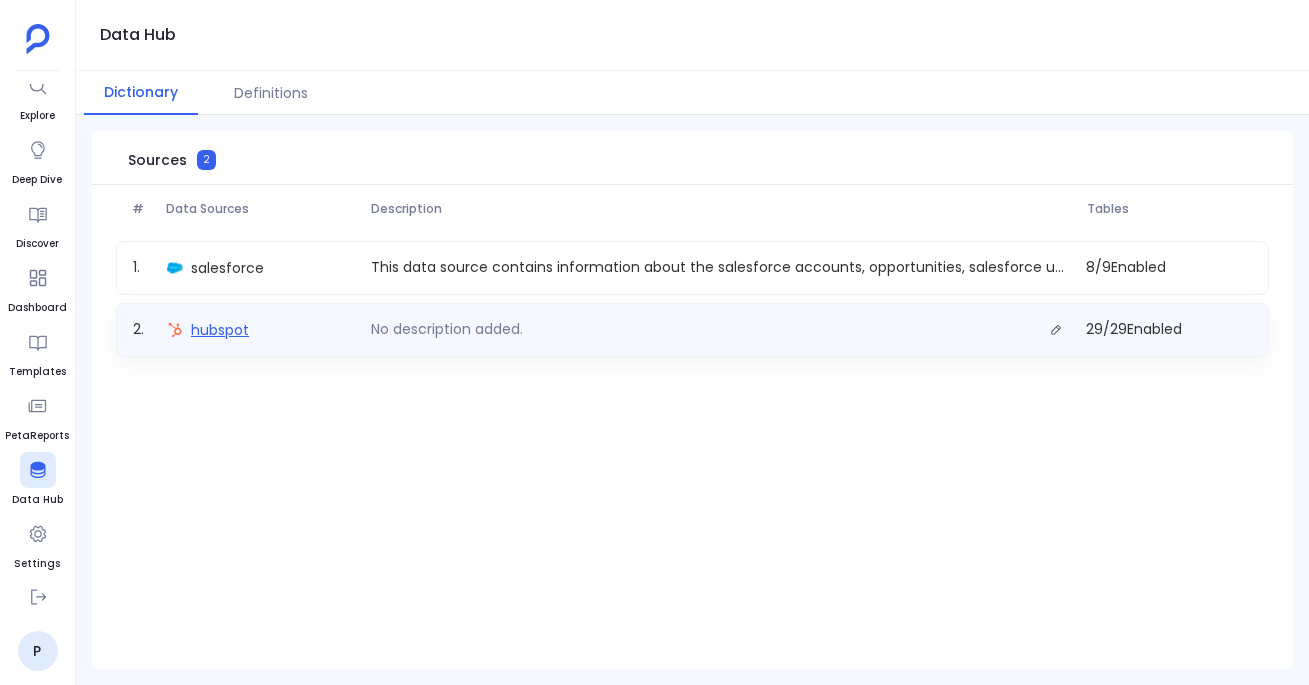 click on "hubspot" at bounding box center [220, 330] 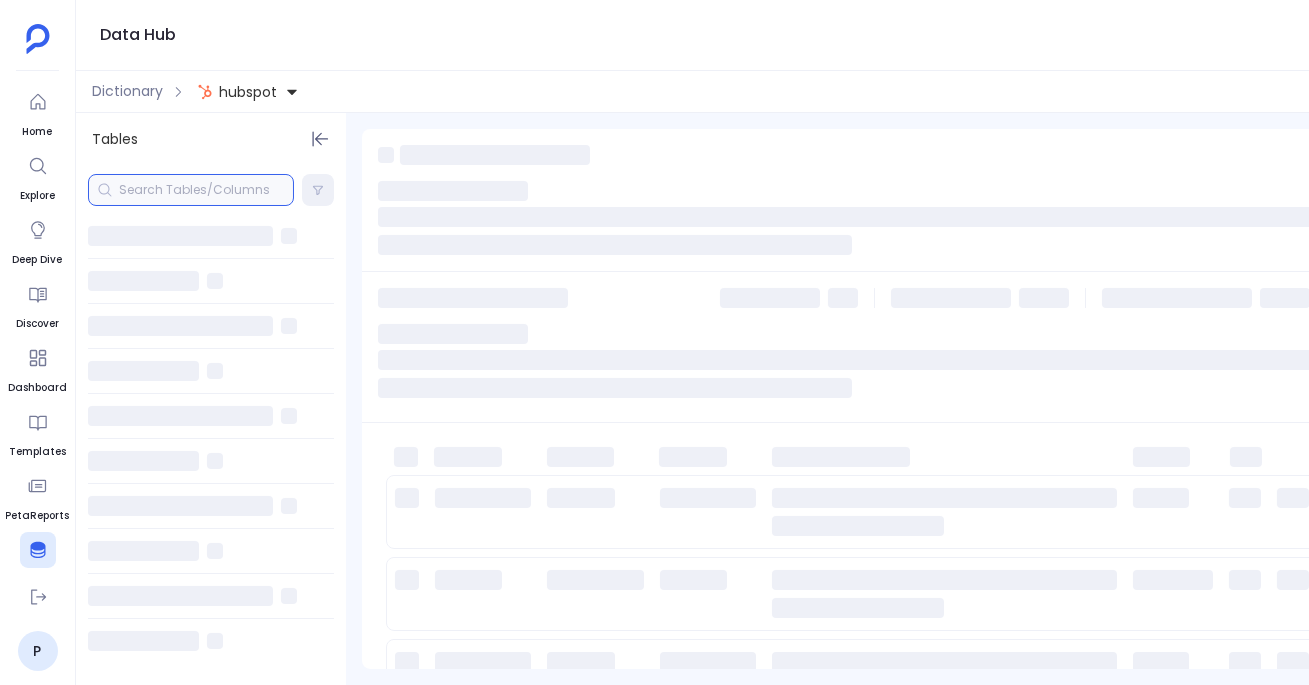 click at bounding box center (206, 190) 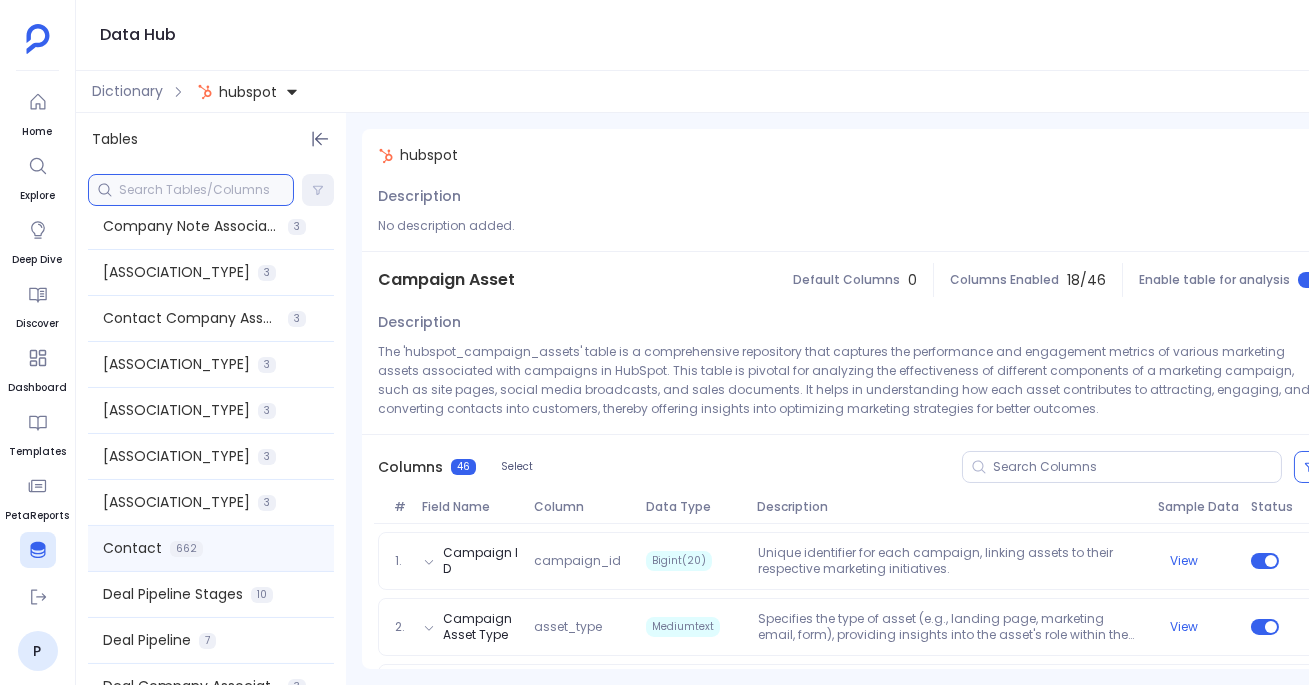 scroll, scrollTop: 358, scrollLeft: 0, axis: vertical 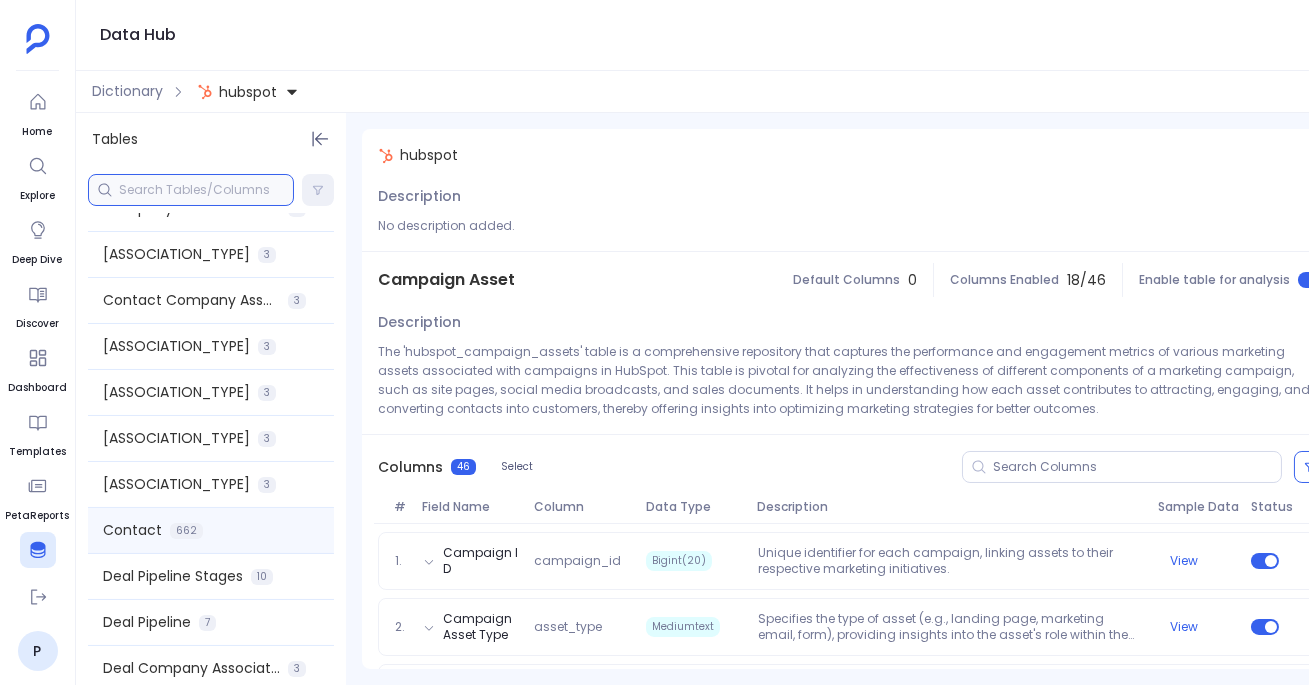 click on "Contact" at bounding box center (132, 530) 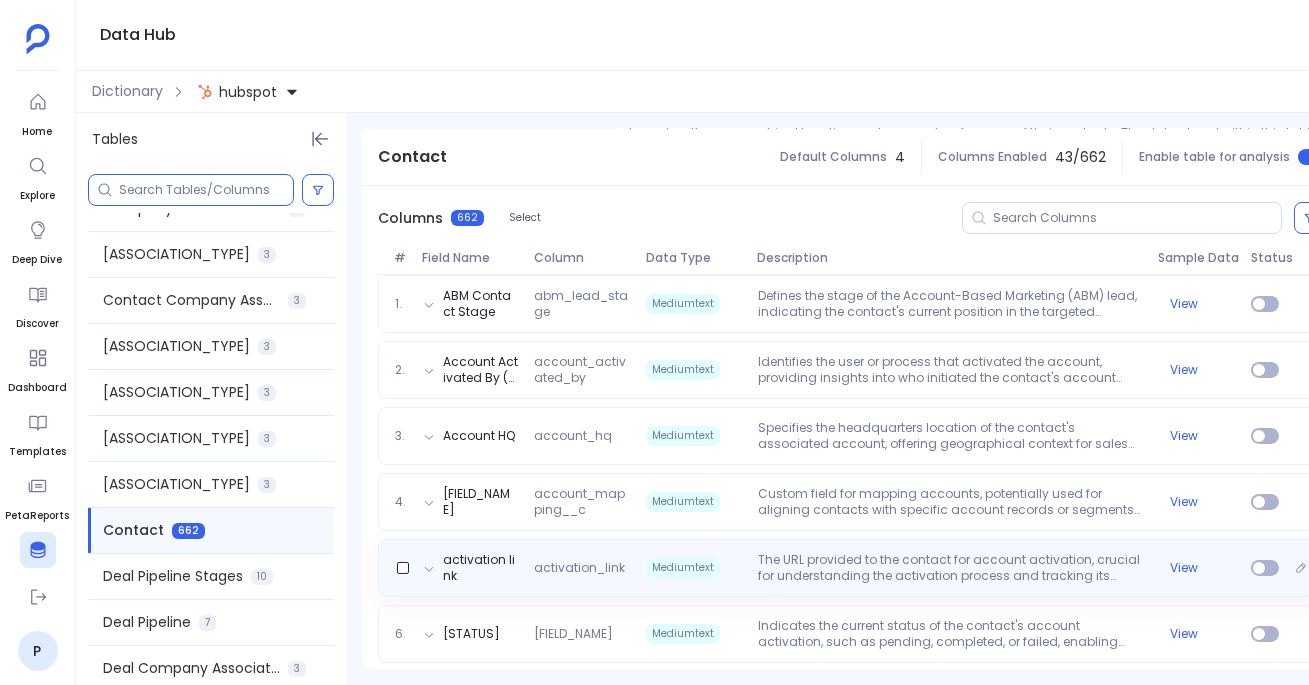scroll, scrollTop: 248, scrollLeft: 0, axis: vertical 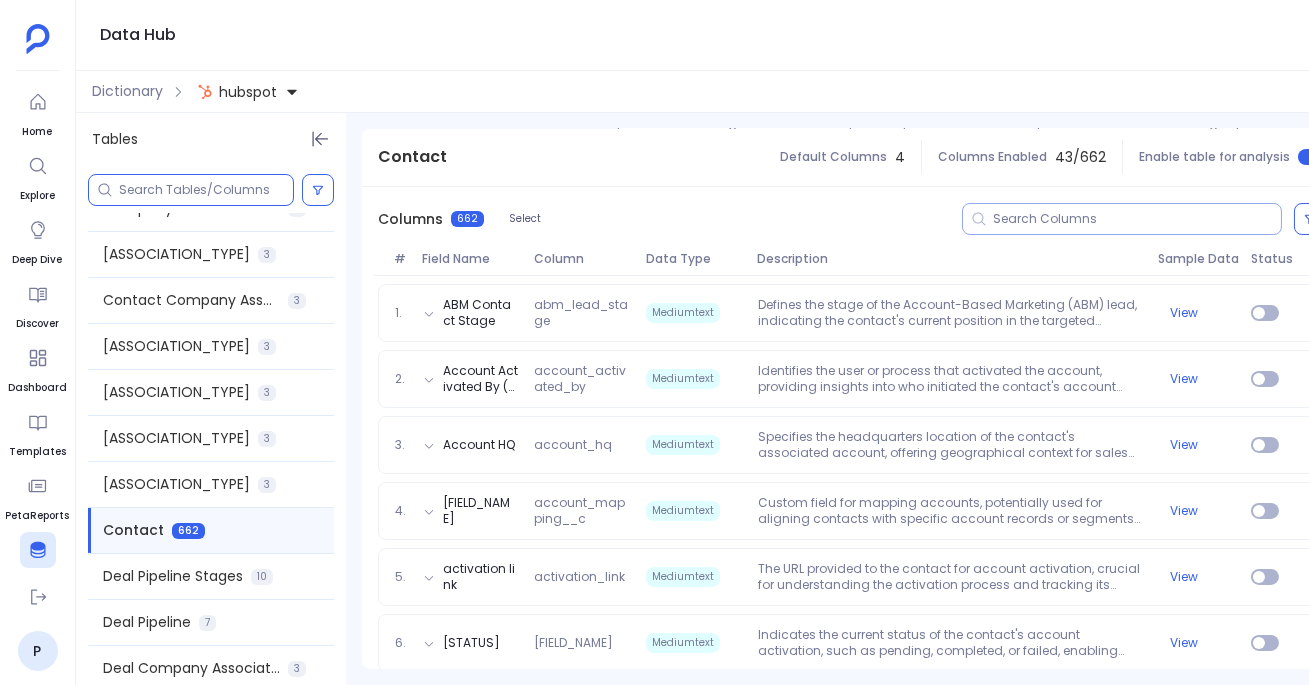 click at bounding box center (1137, 219) 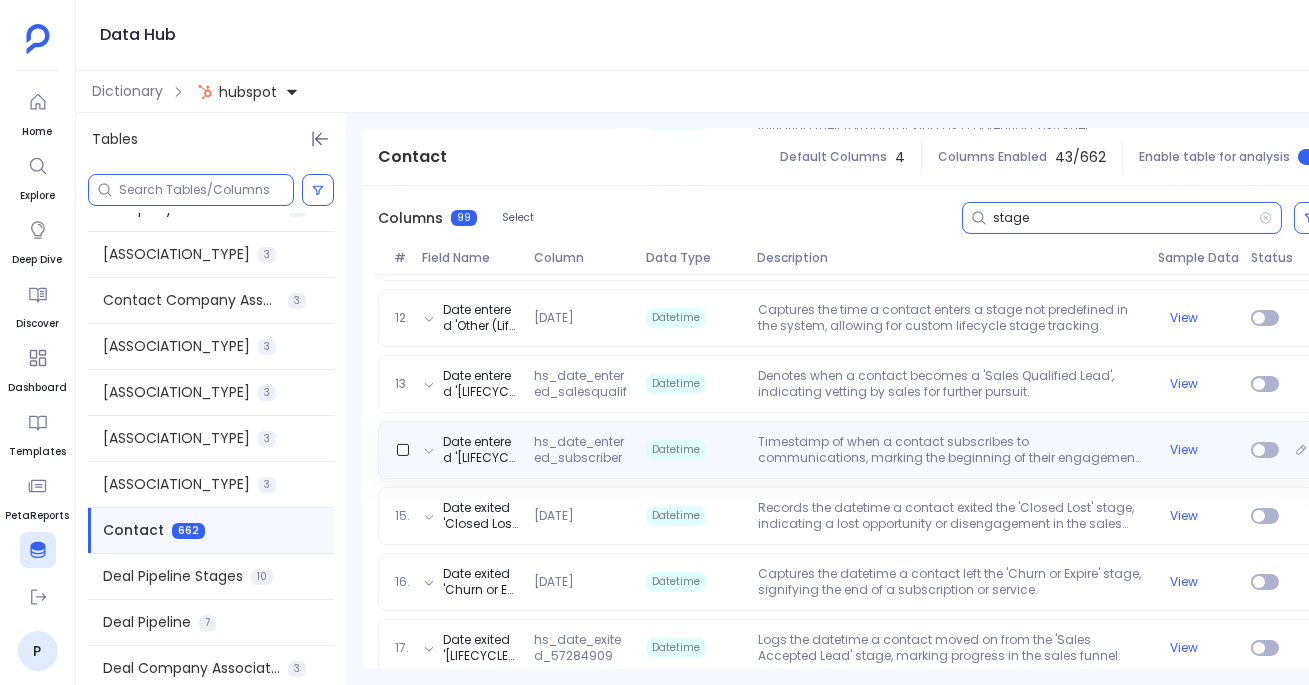 scroll, scrollTop: 995, scrollLeft: 0, axis: vertical 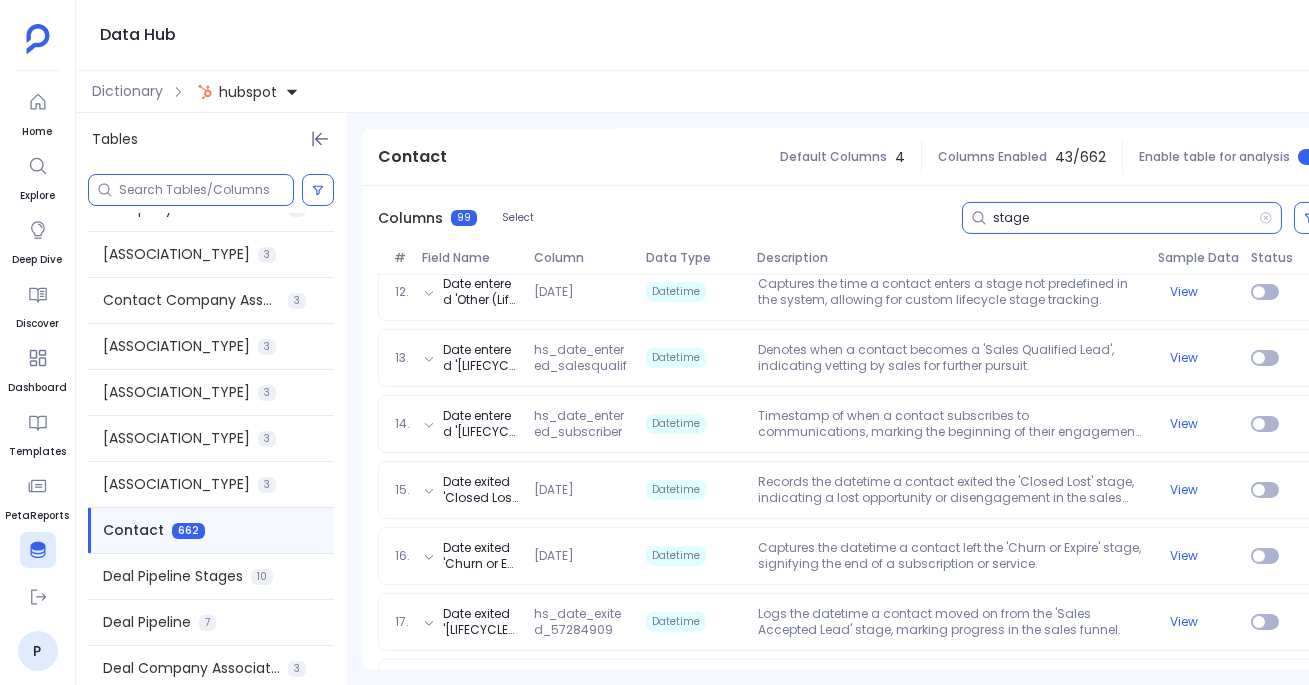 click on "stage" at bounding box center [1126, 218] 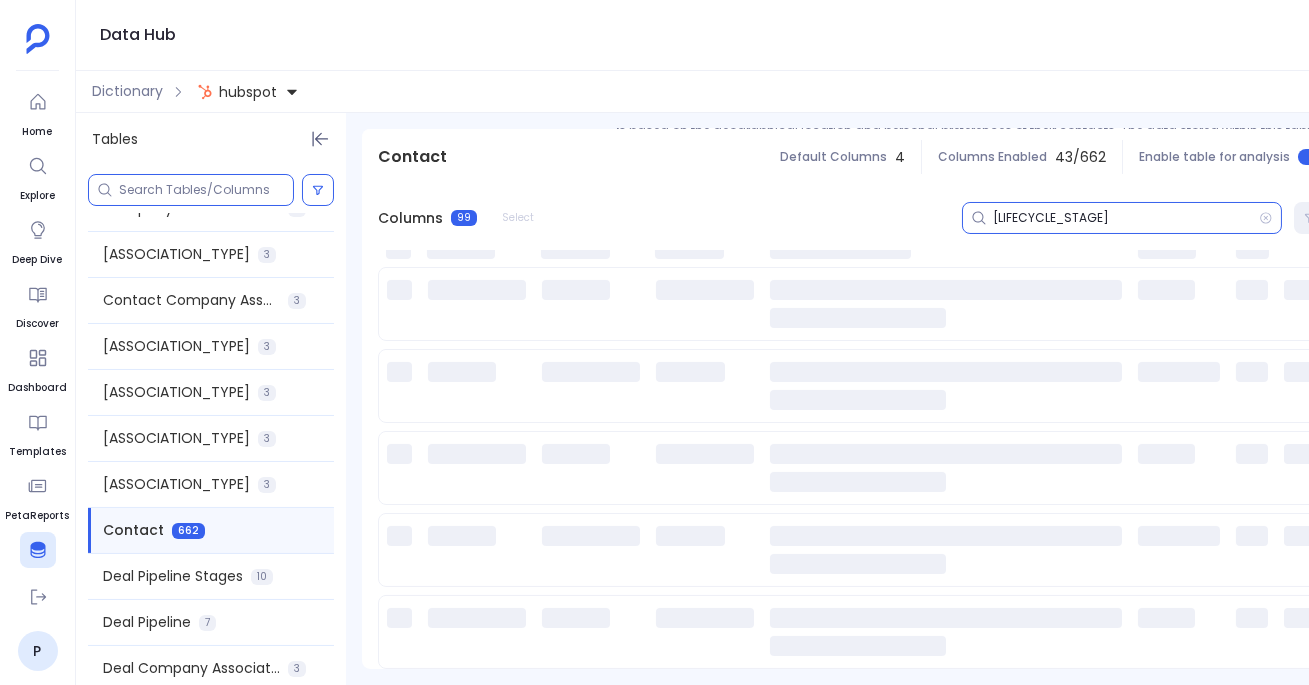 scroll, scrollTop: 257, scrollLeft: 0, axis: vertical 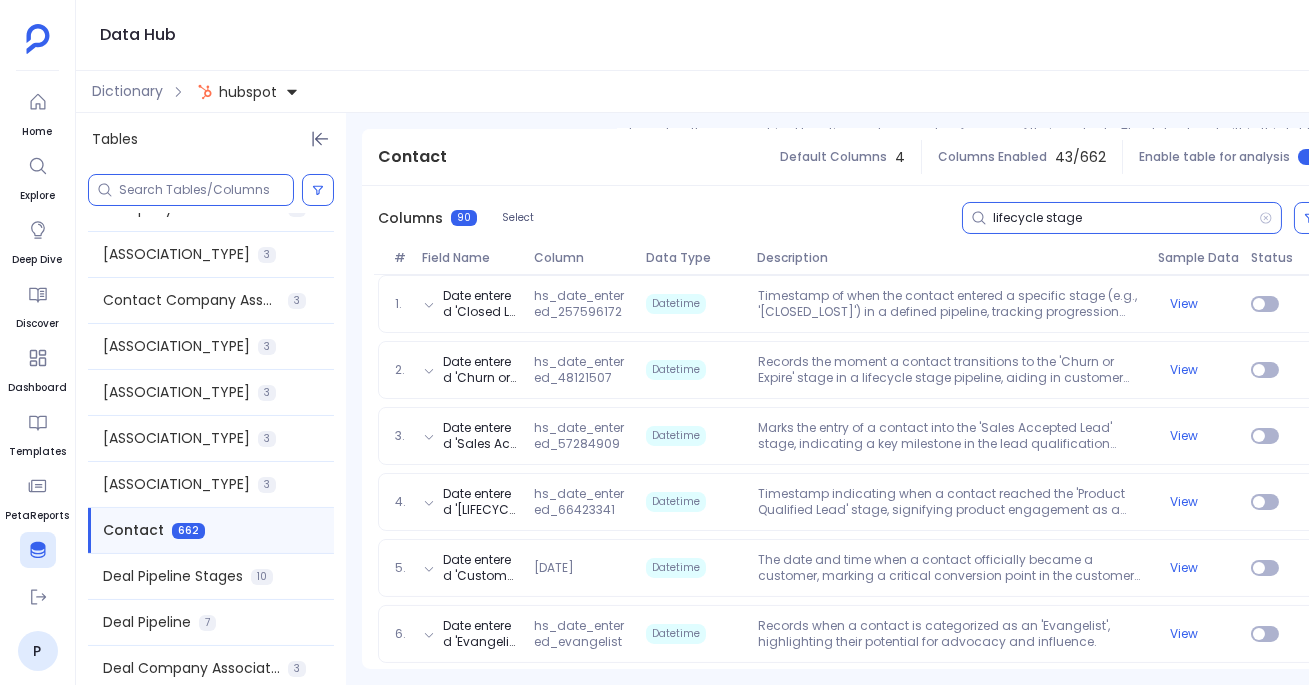 click on "lifecycle stage" at bounding box center (1126, 218) 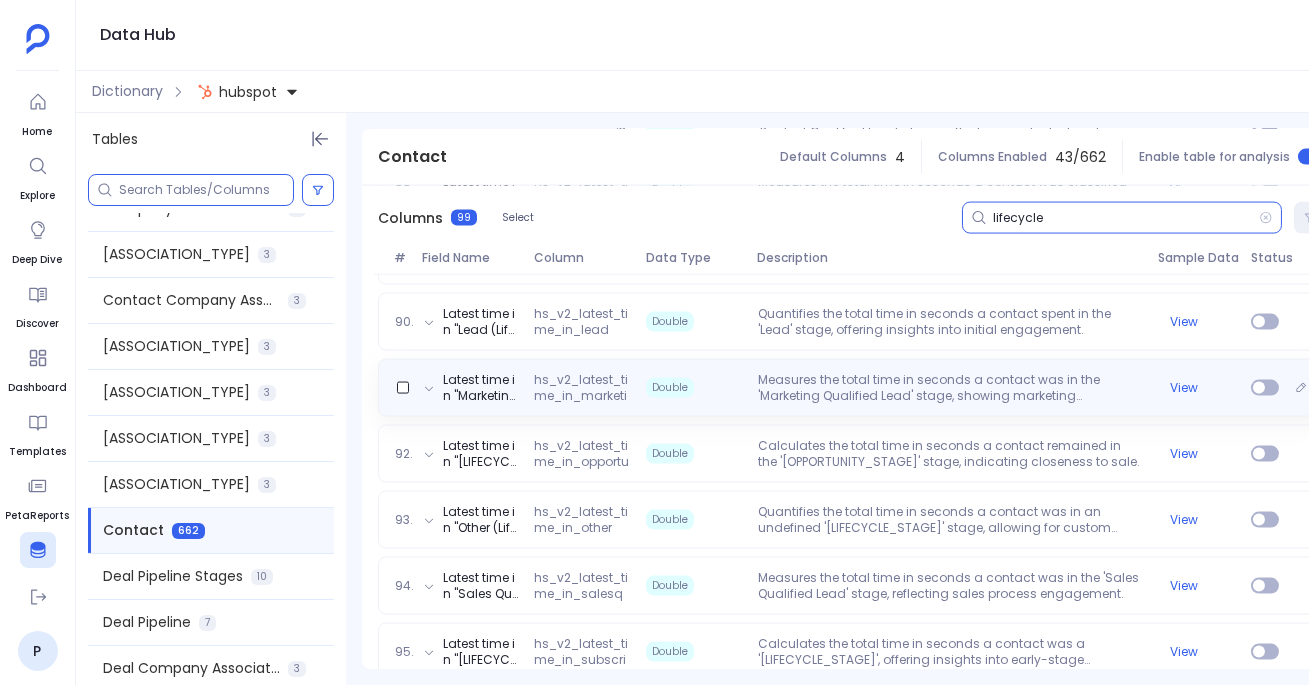 scroll, scrollTop: 6403, scrollLeft: 0, axis: vertical 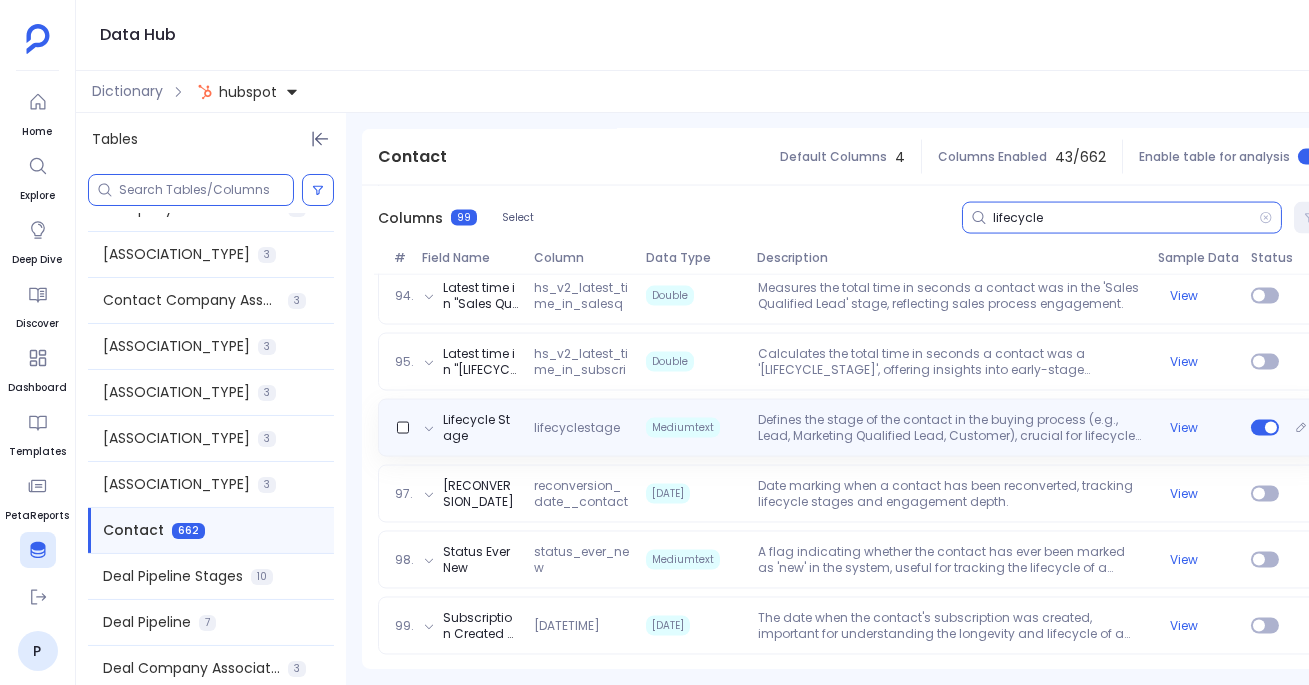 type on "lifecycle" 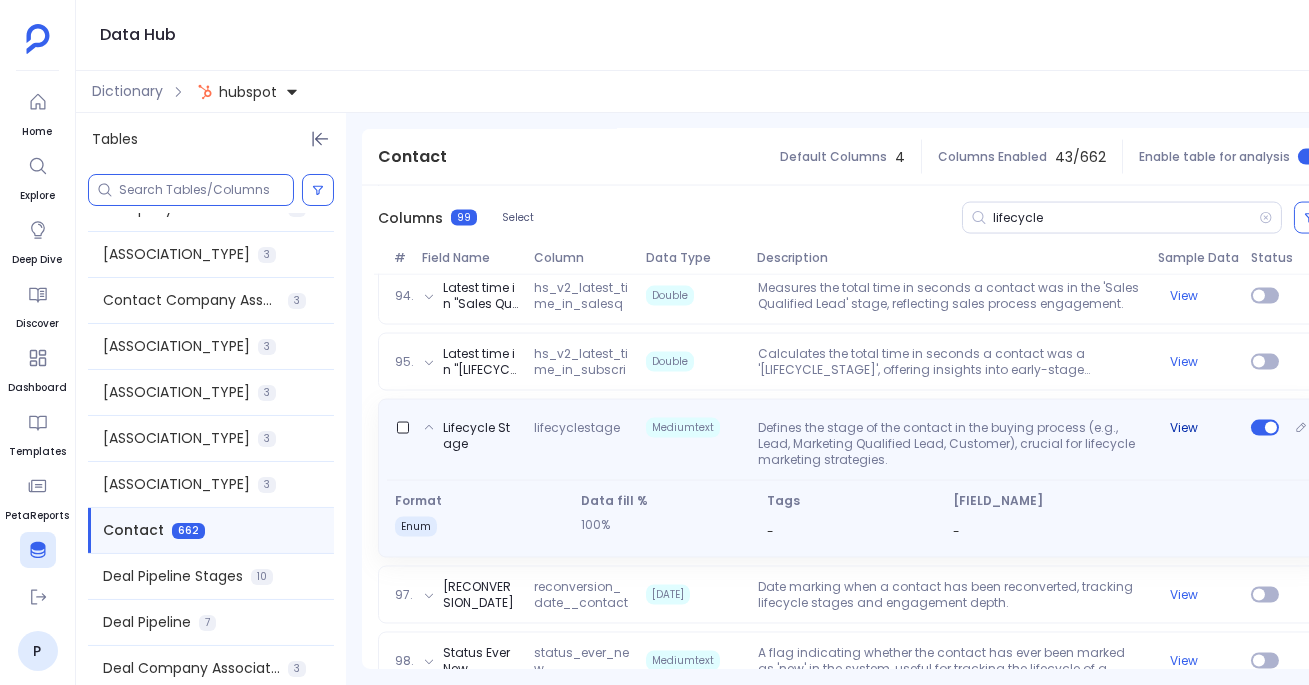 click on "View" at bounding box center [1184, 428] 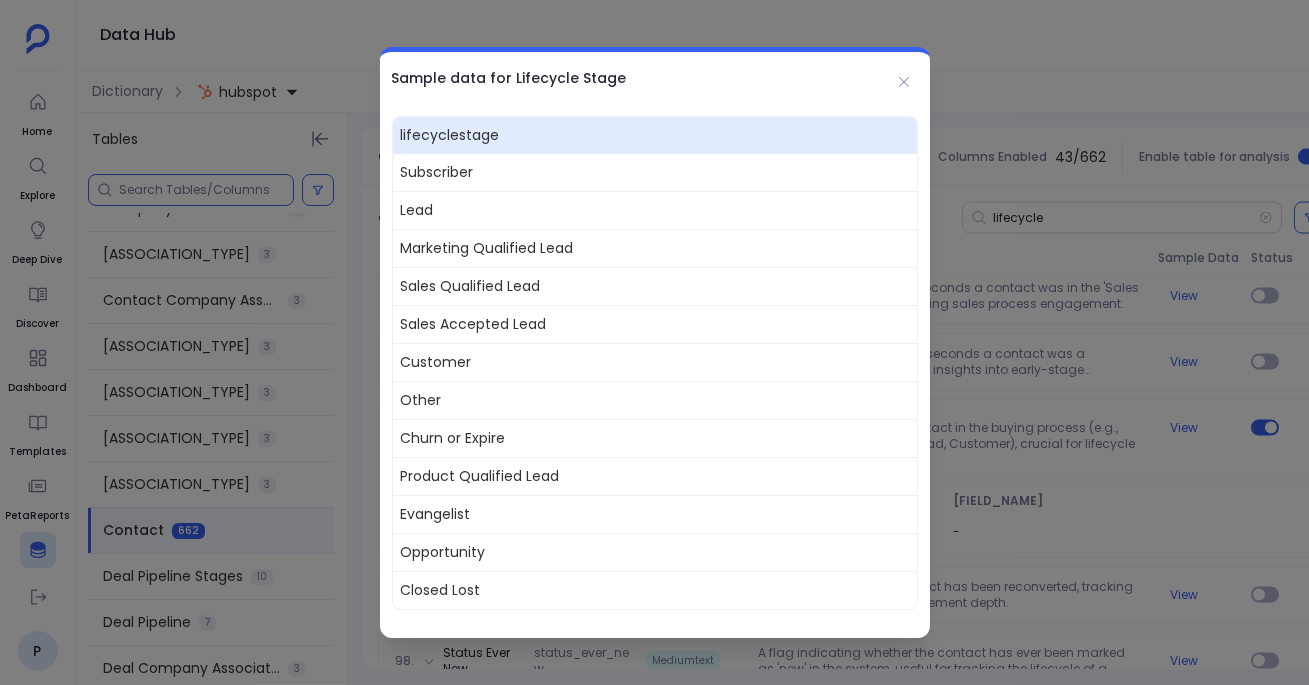 click on "Subscriber" at bounding box center [655, 172] 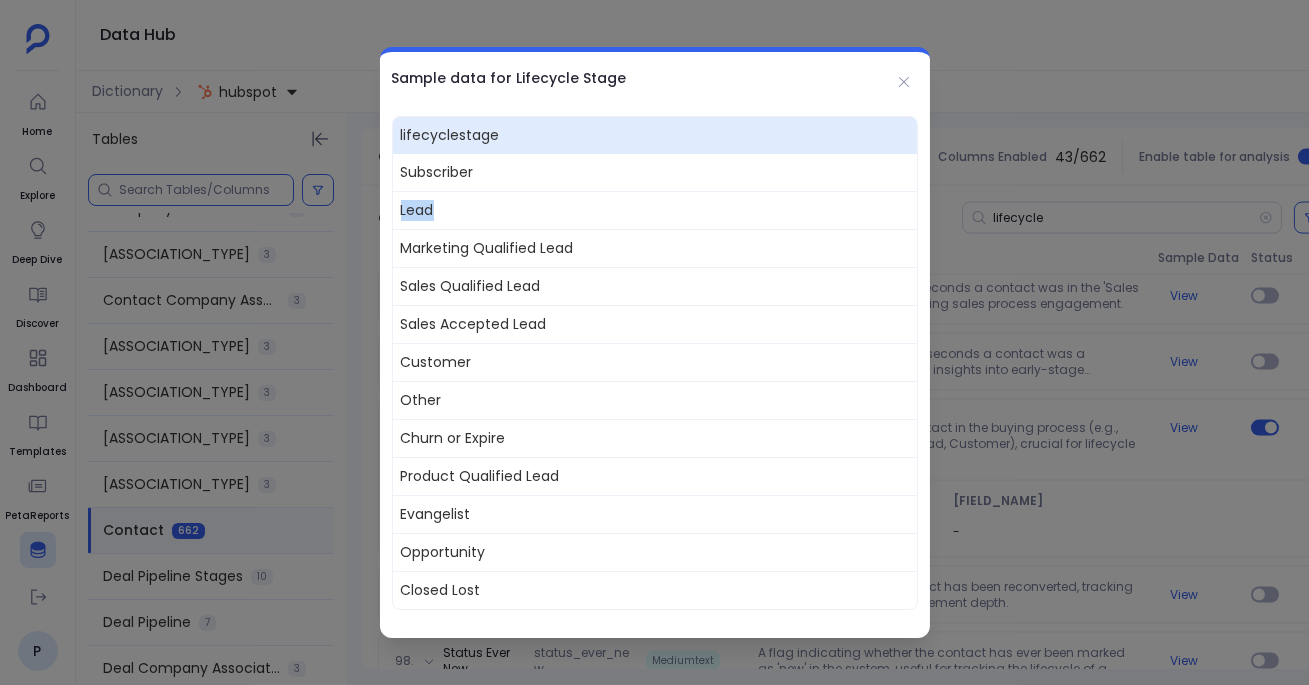 click on "Lead" at bounding box center (655, 210) 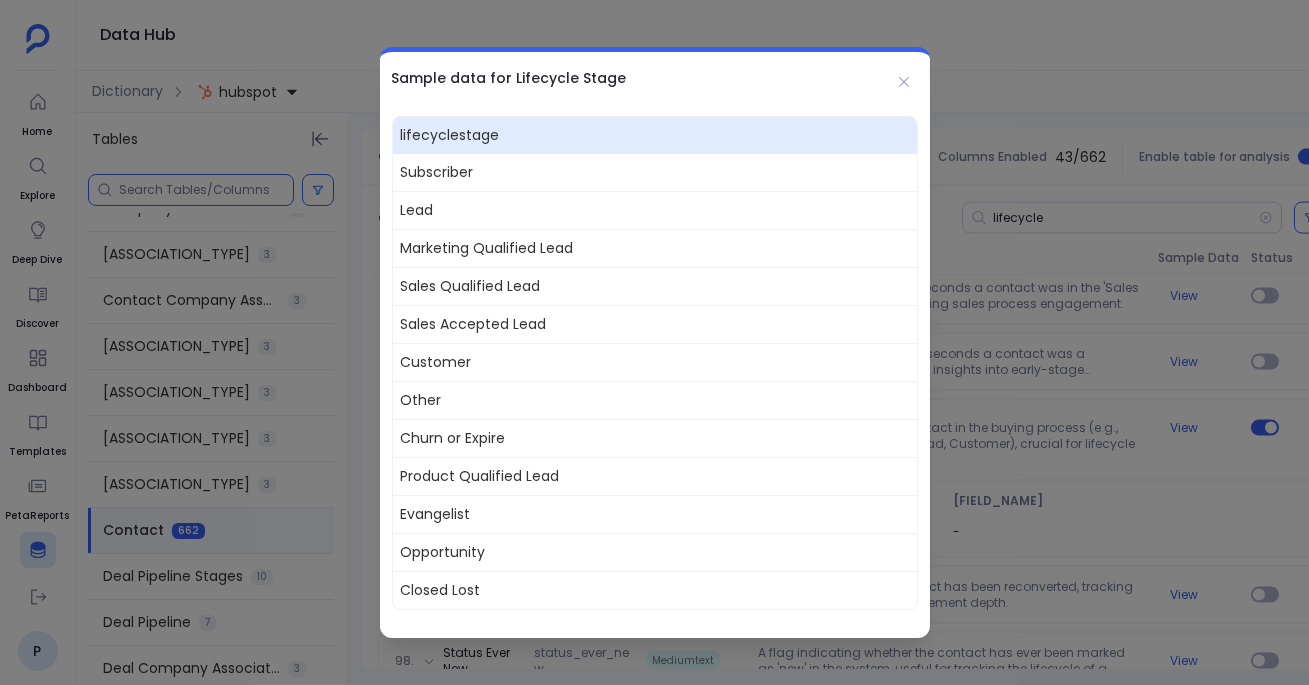 click at bounding box center (654, 342) 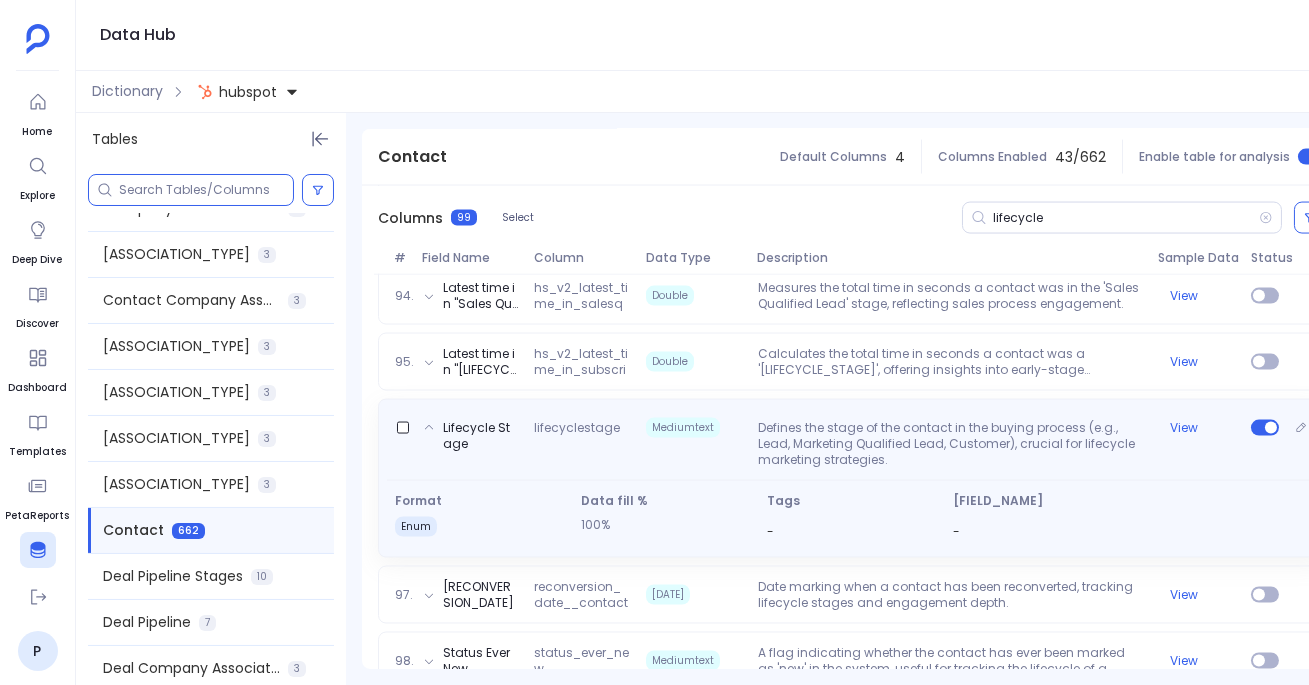 click on "Defines the stage of the contact in the buying process (e.g., Lead, Marketing Qualified Lead, Customer), crucial for lifecycle marketing strategies." at bounding box center [950, 444] 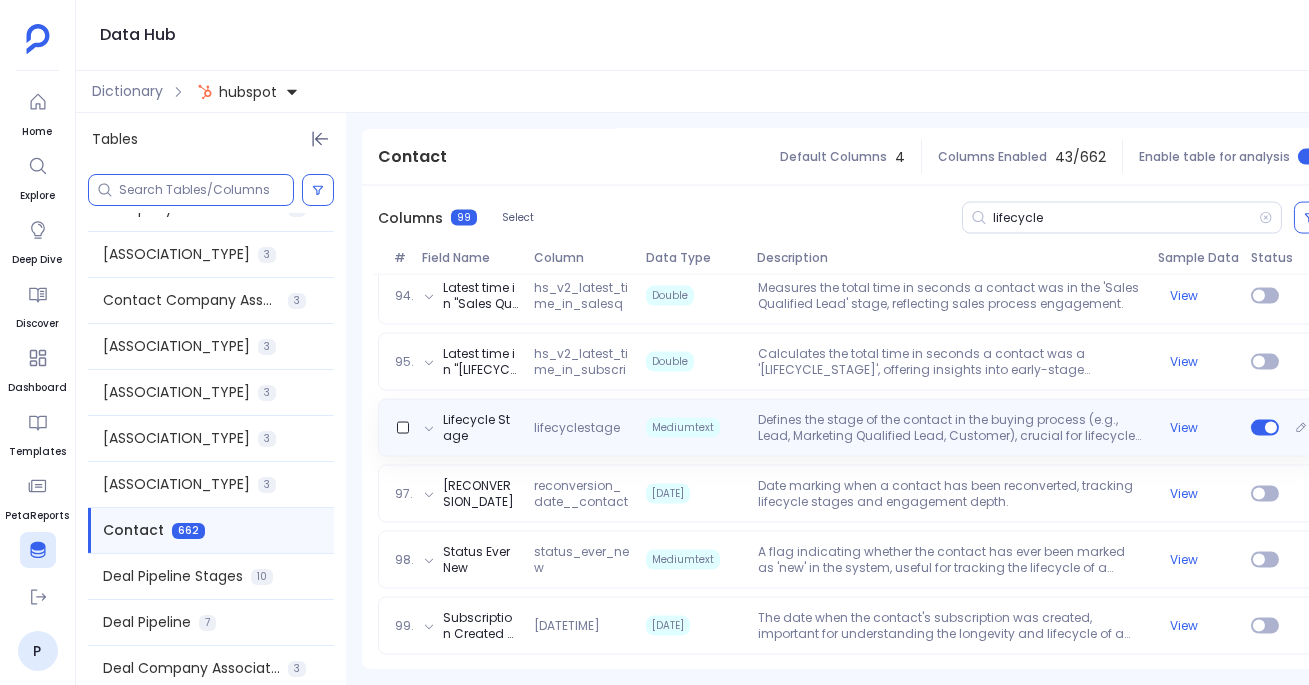 click on "Defines the stage of the contact in the buying process (e.g., Lead, Marketing Qualified Lead, Customer), crucial for lifecycle marketing strategies." at bounding box center [950, 428] 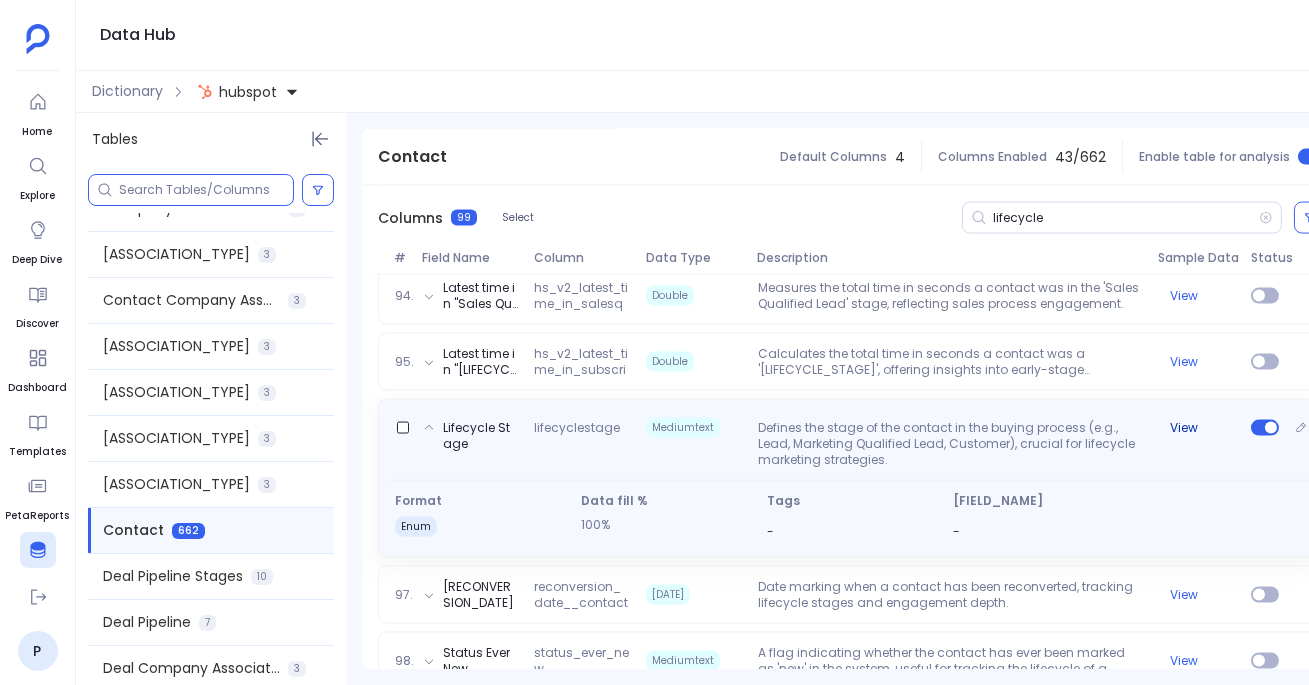 click on "View" at bounding box center [1184, 428] 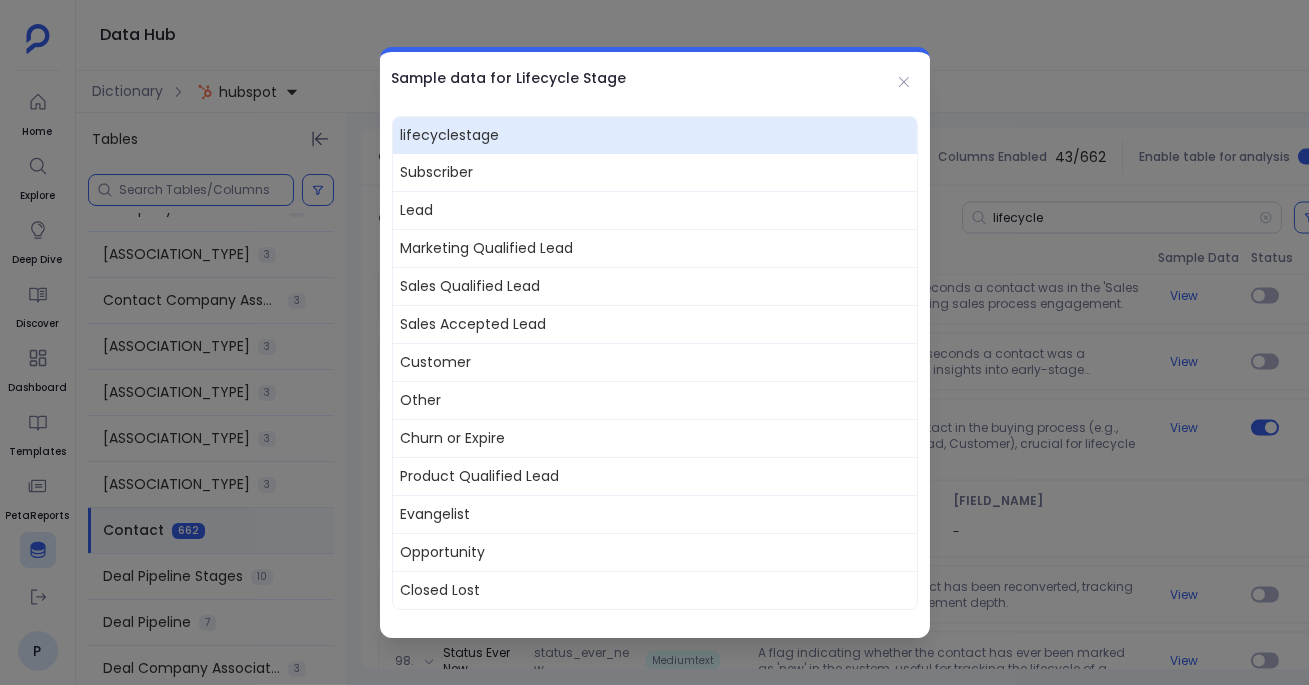 type 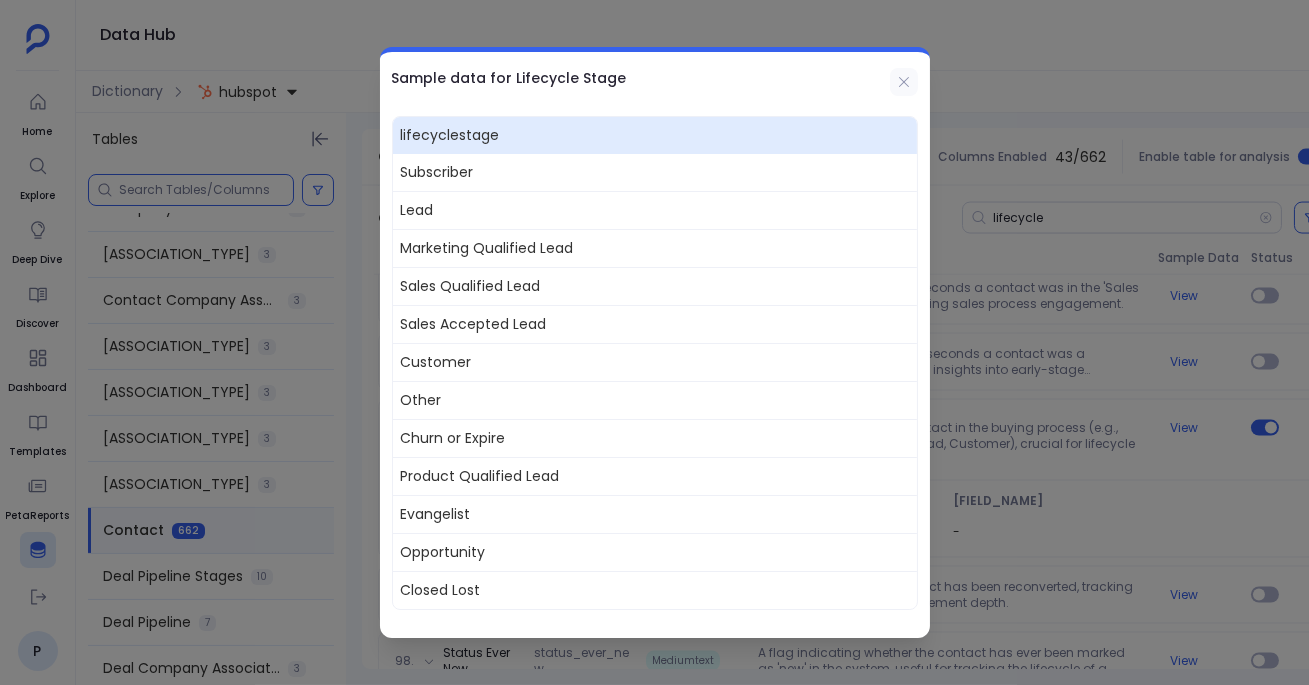 click 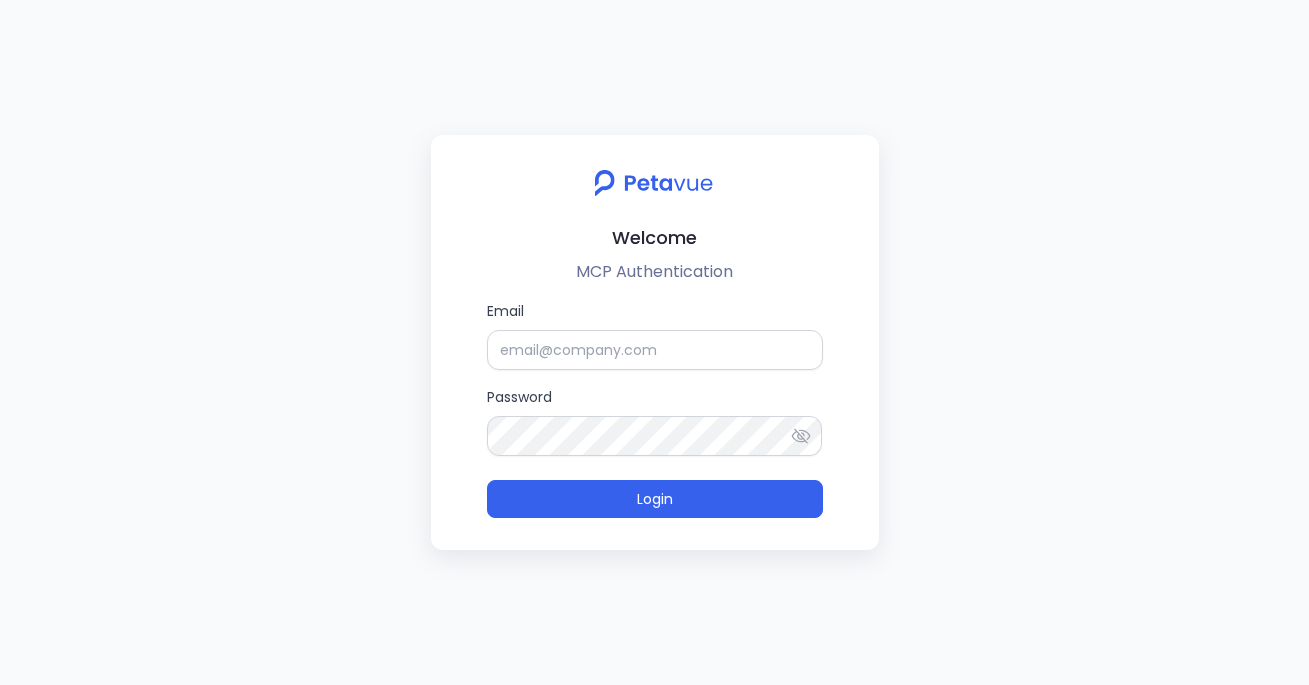 scroll, scrollTop: 0, scrollLeft: 0, axis: both 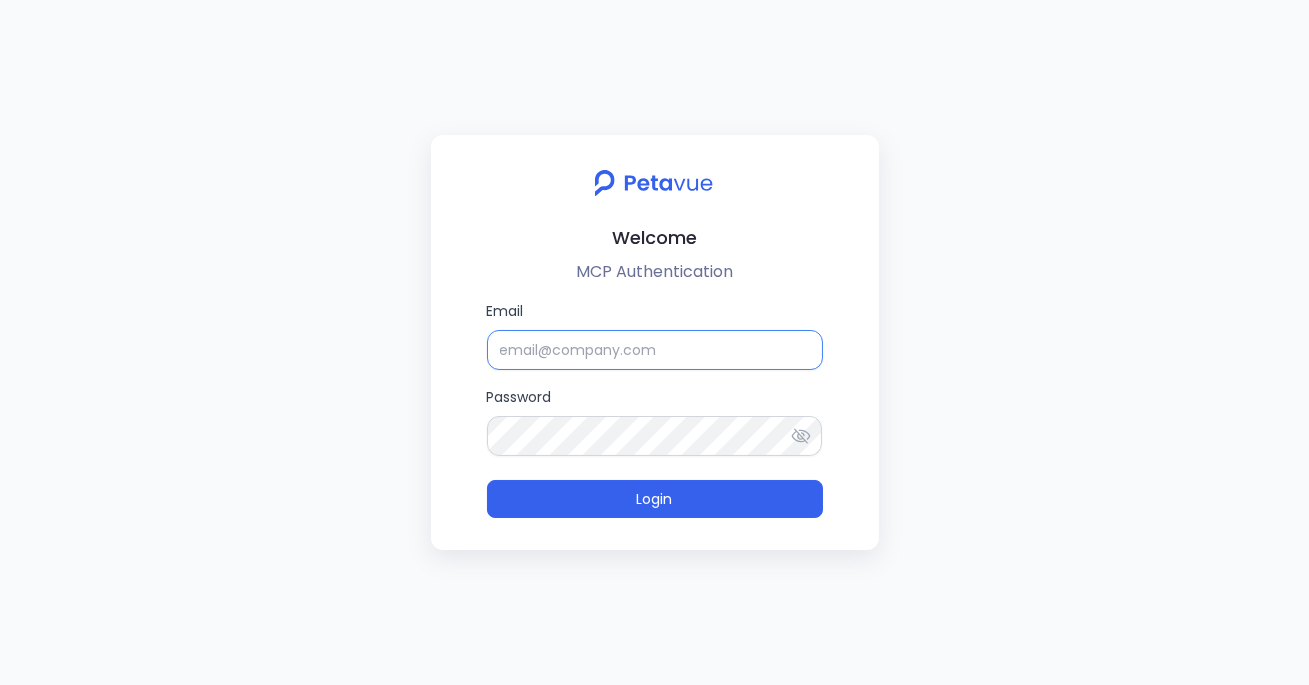 click on "Email" at bounding box center (655, 350) 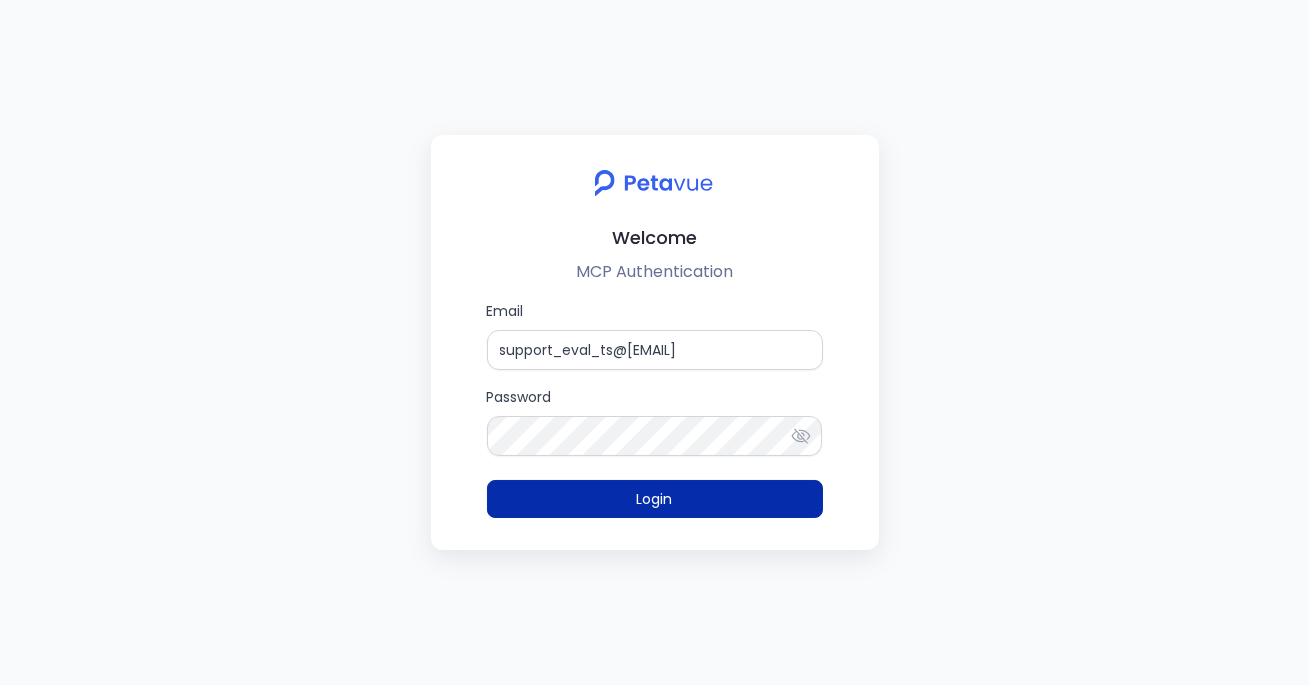click on "Login" at bounding box center (655, 499) 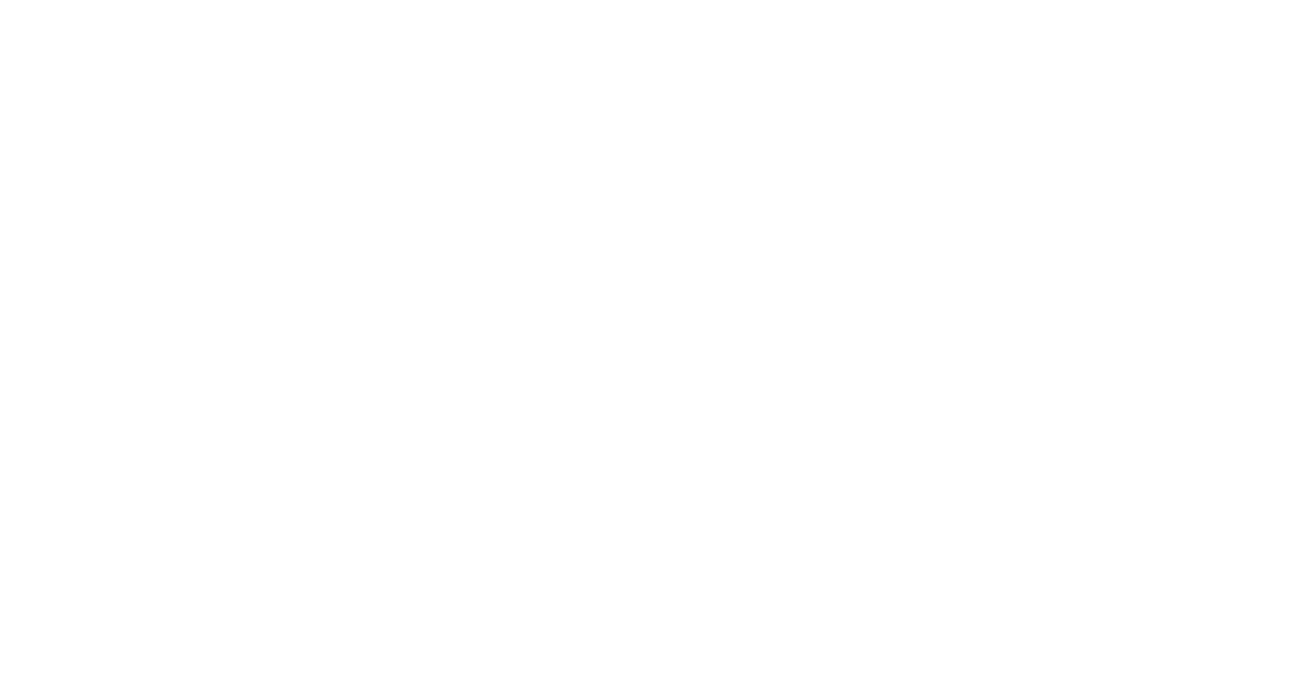 scroll, scrollTop: 0, scrollLeft: 0, axis: both 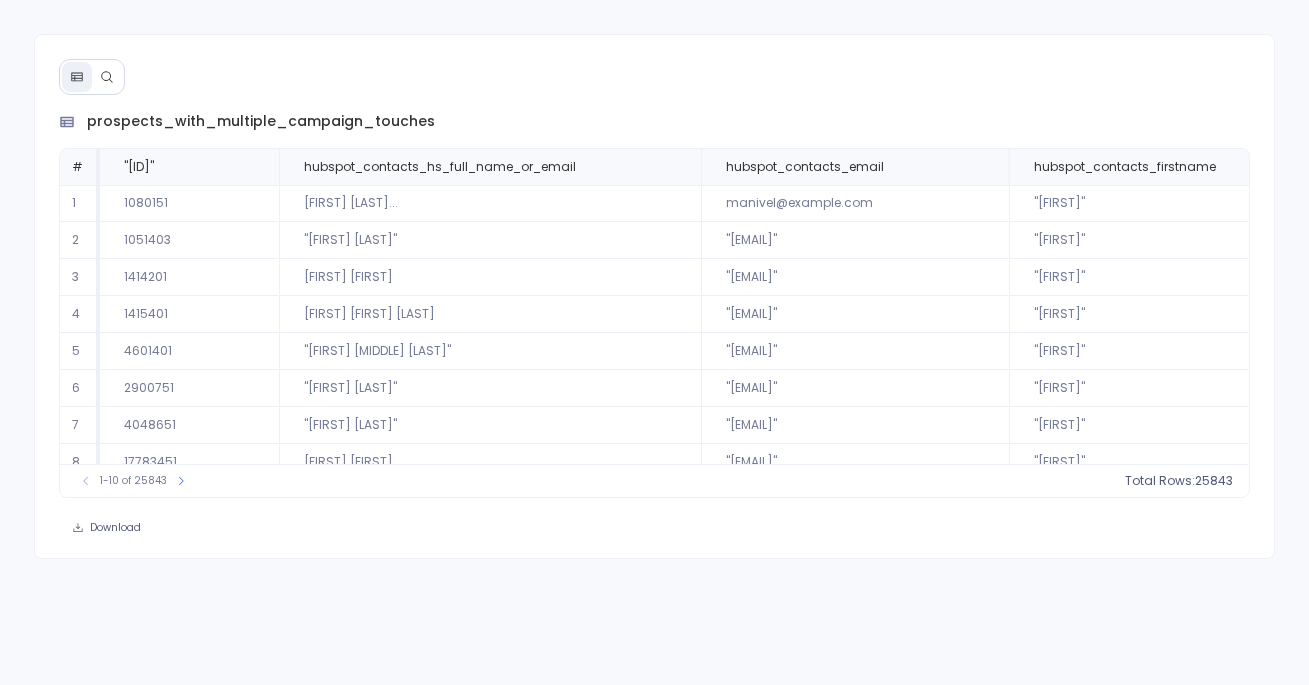 click 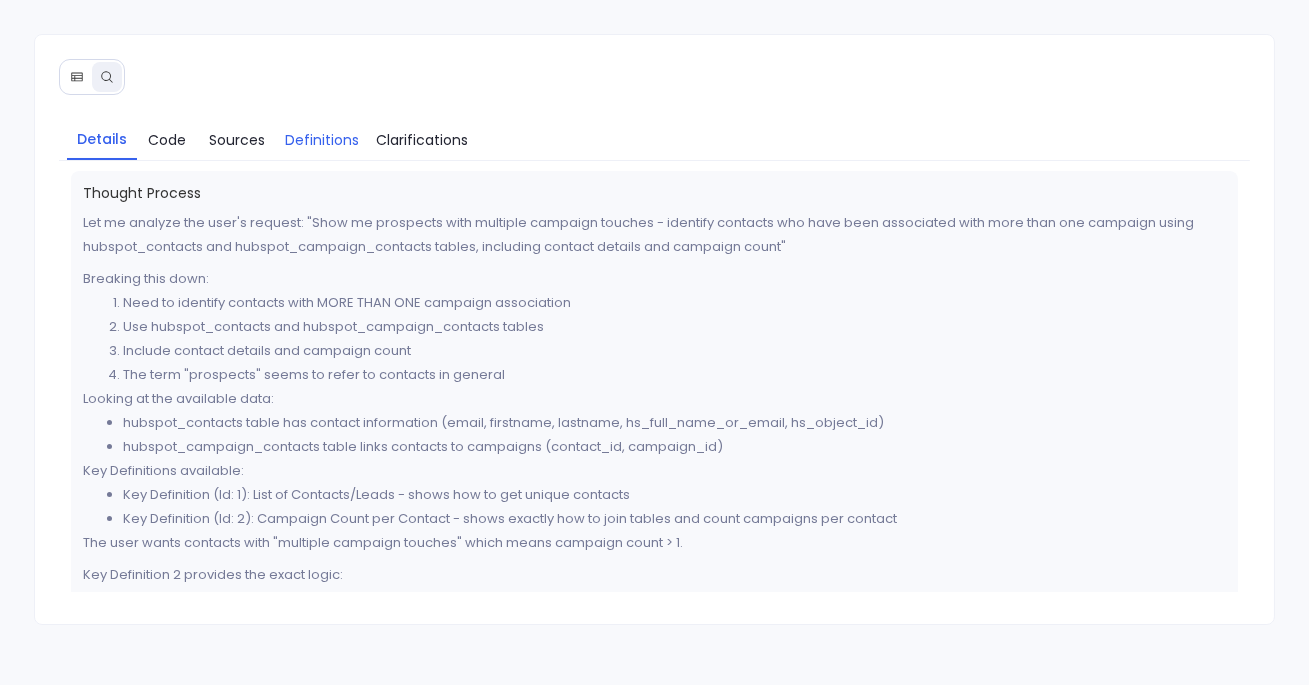 click on "Definitions" at bounding box center [322, 140] 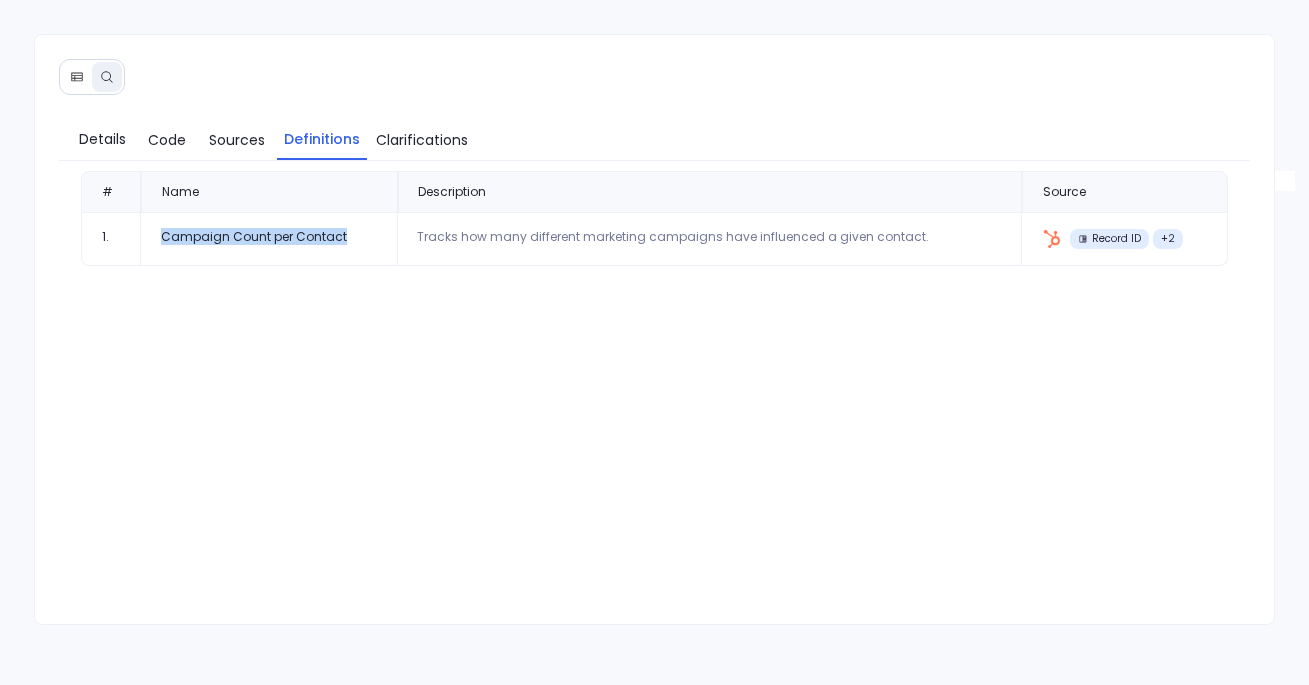 drag, startPoint x: 164, startPoint y: 229, endPoint x: 354, endPoint y: 229, distance: 190 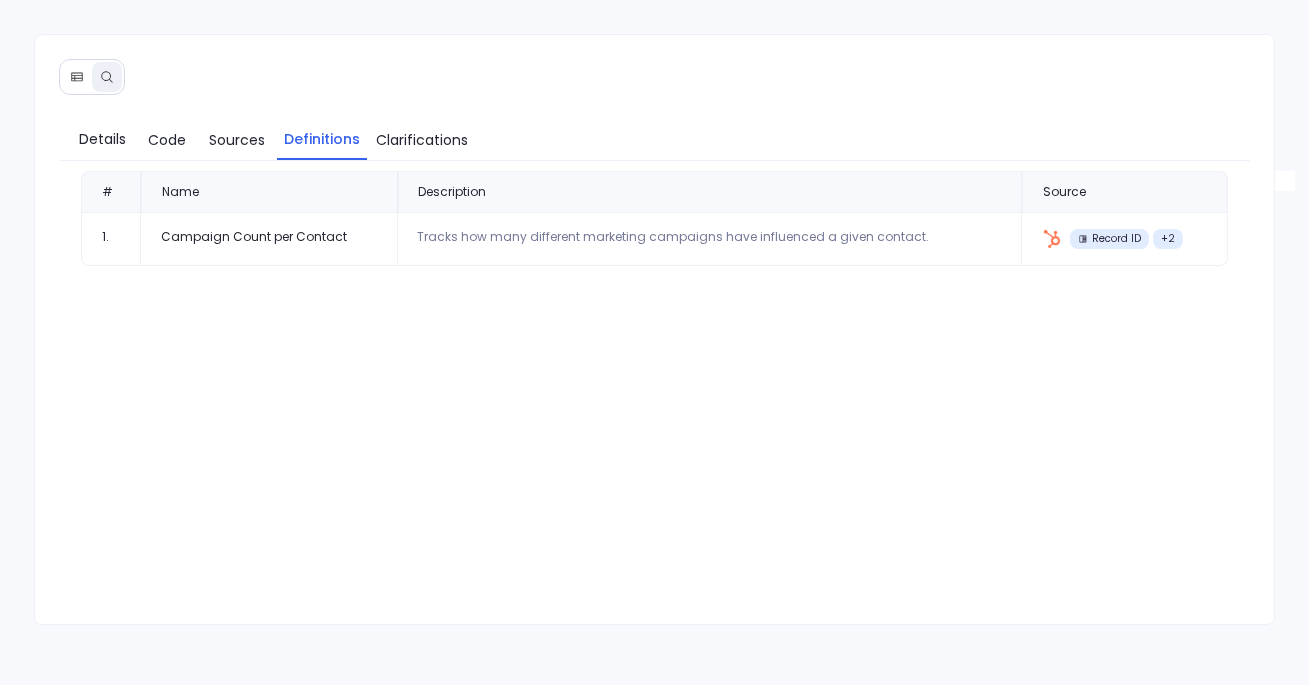 click on "# Name Description Source 1. Campaign Count per Contact Tracks how many different marketing campaigns have influenced a given contact. Record ID + 2" at bounding box center (654, 381) 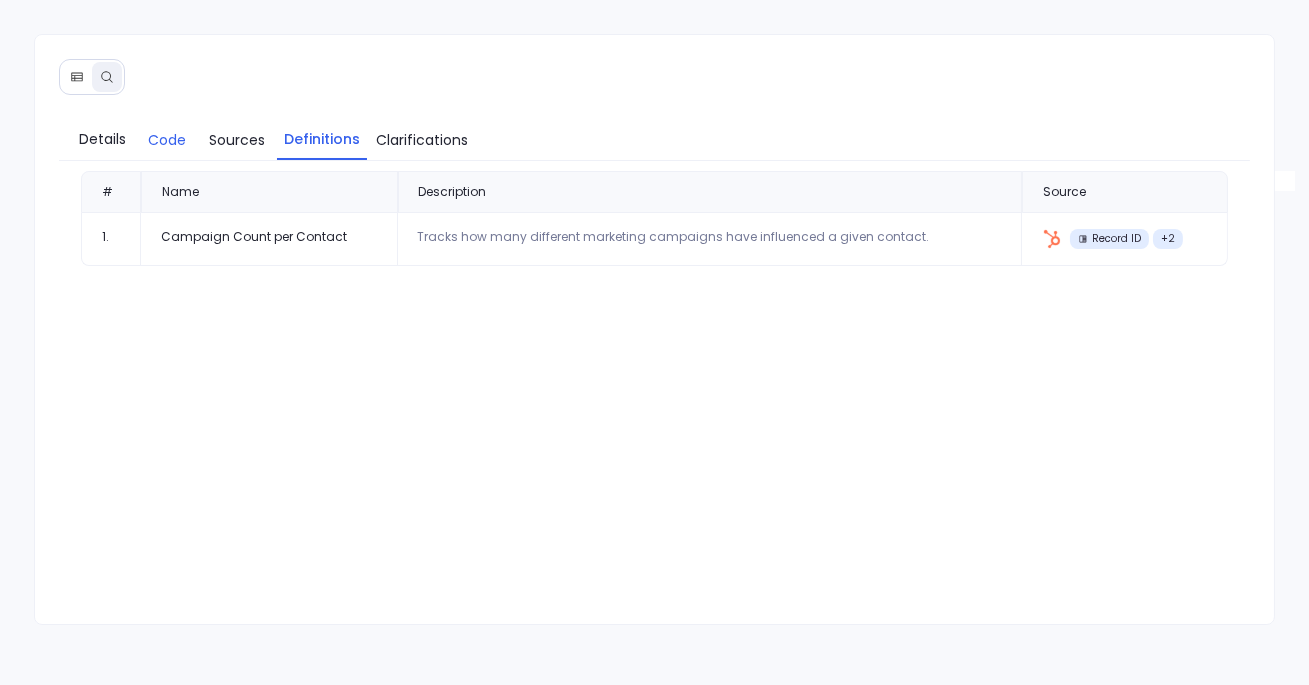 click on "Code" at bounding box center [167, 140] 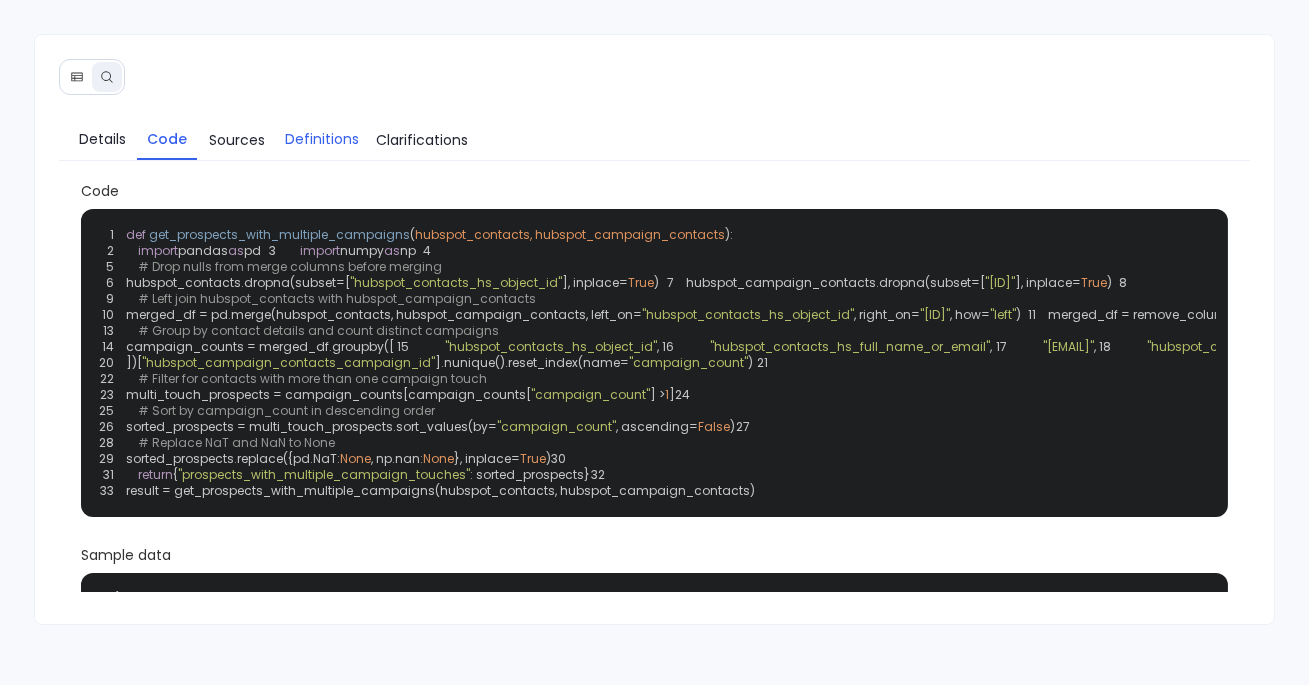 click on "Definitions" at bounding box center (322, 139) 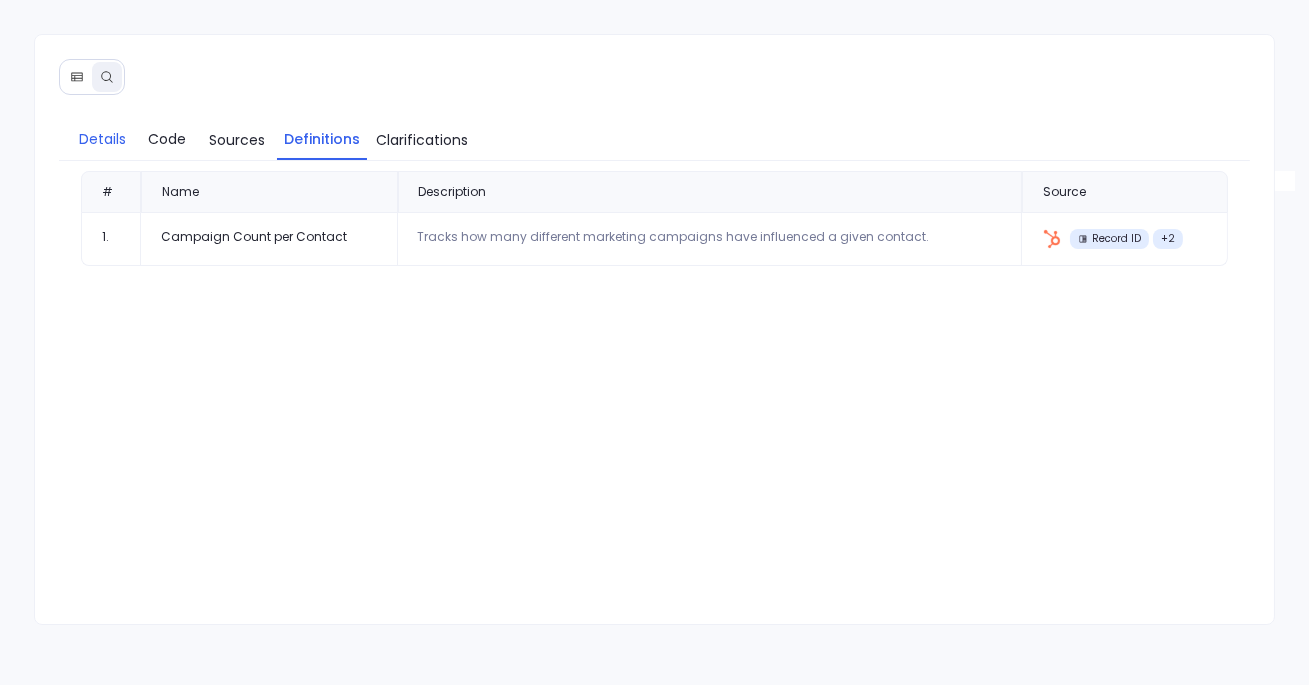 click on "Details" at bounding box center [102, 139] 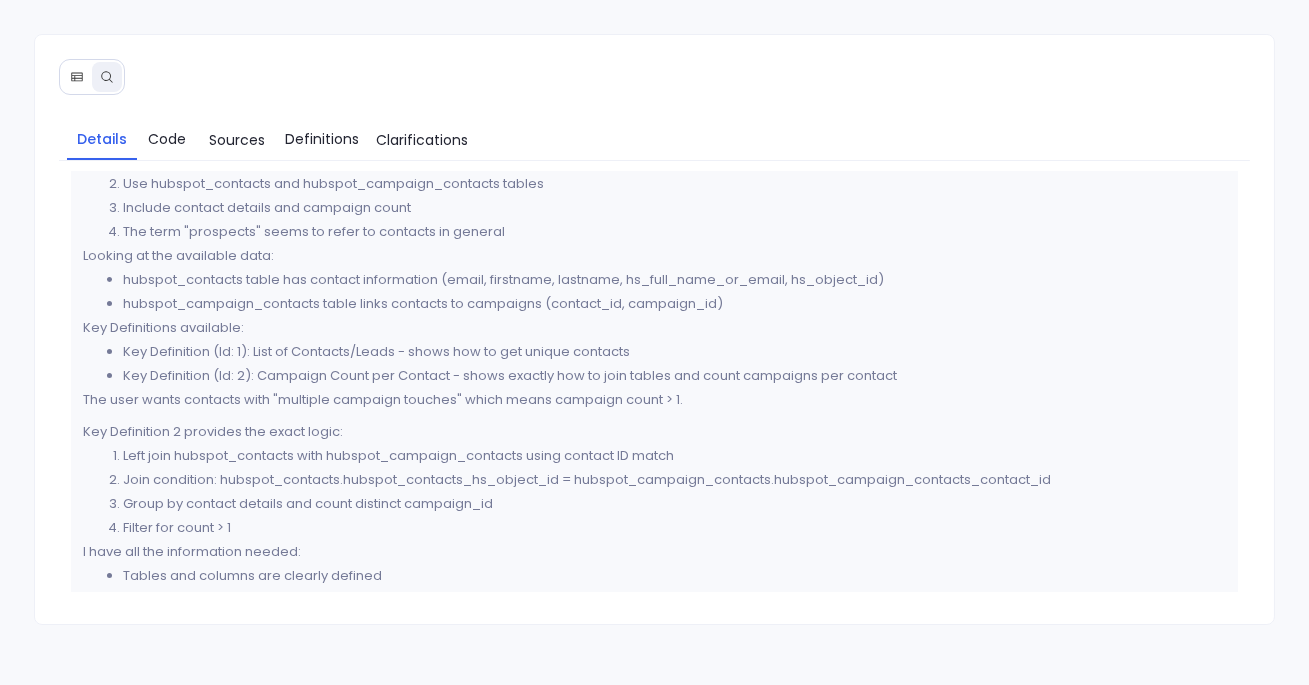 scroll, scrollTop: 0, scrollLeft: 0, axis: both 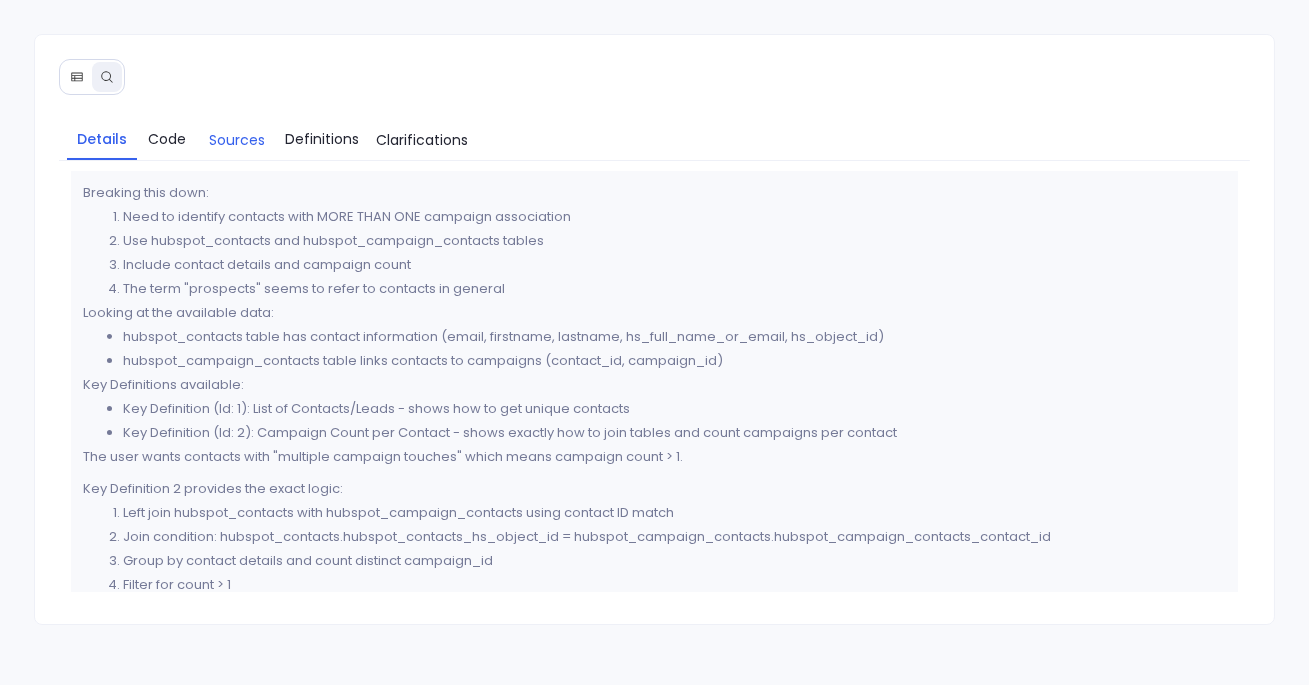 click on "Sources" at bounding box center [237, 140] 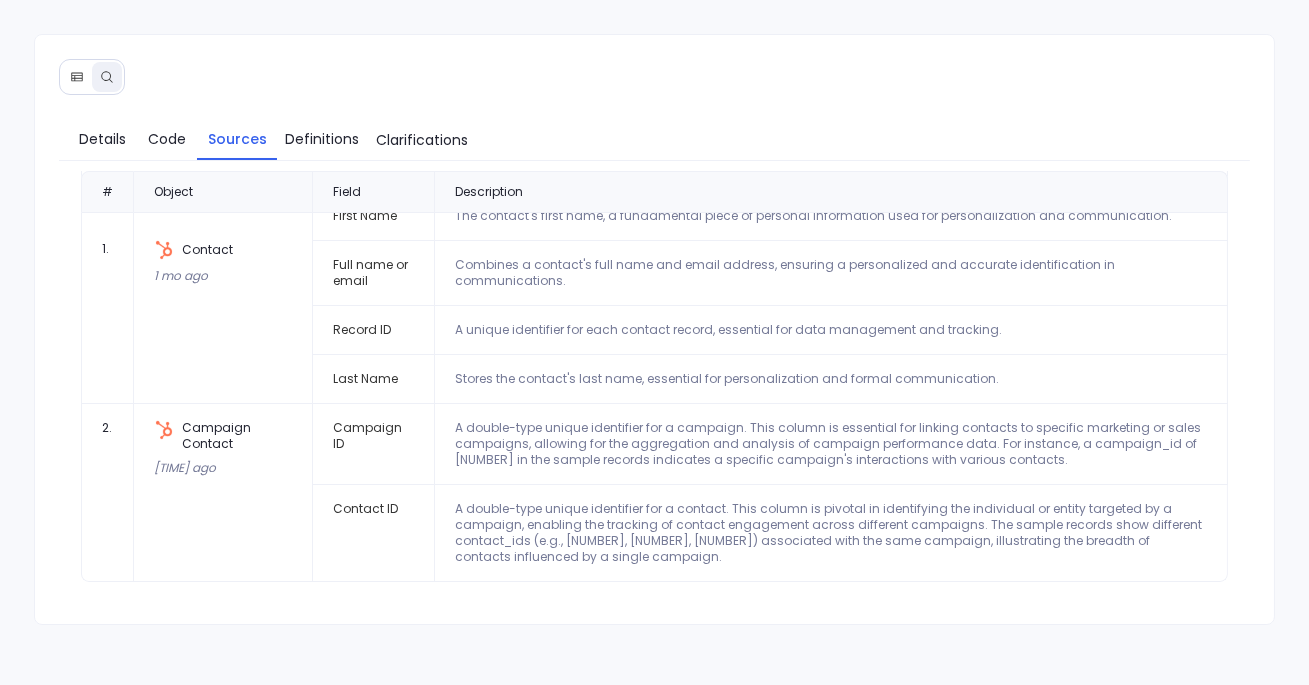 scroll, scrollTop: 0, scrollLeft: 0, axis: both 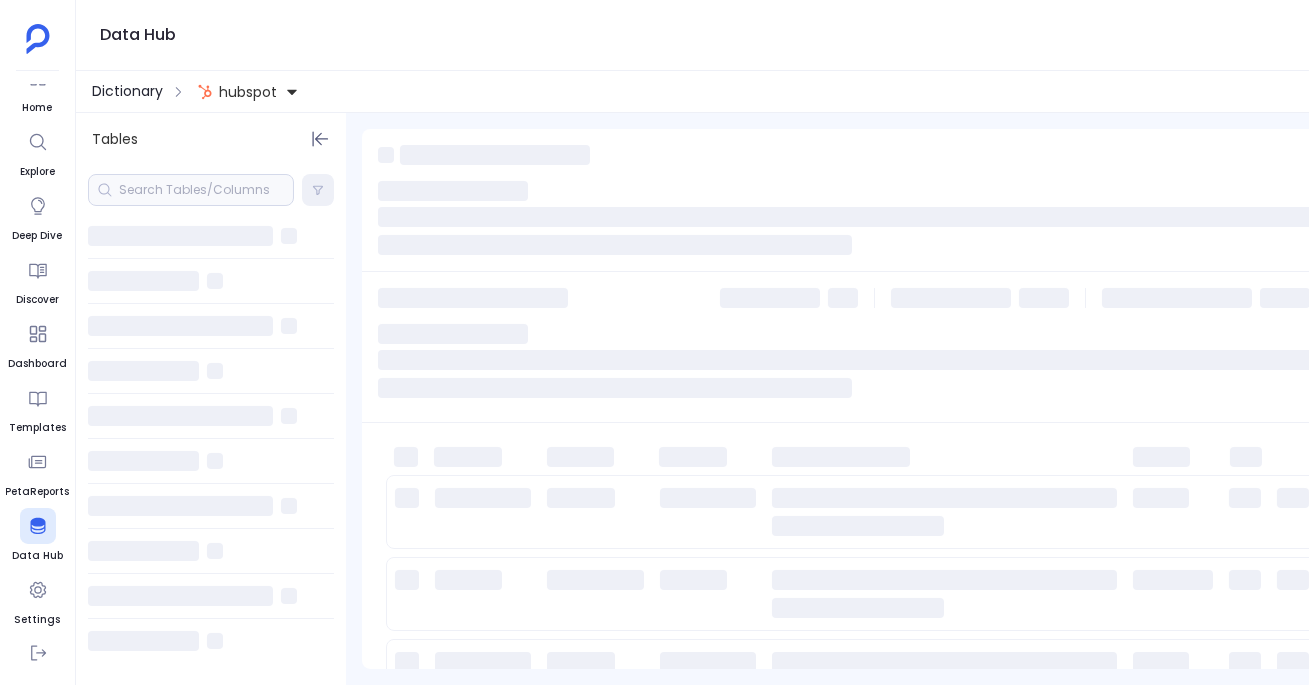 click on "Dictionary" at bounding box center (127, 91) 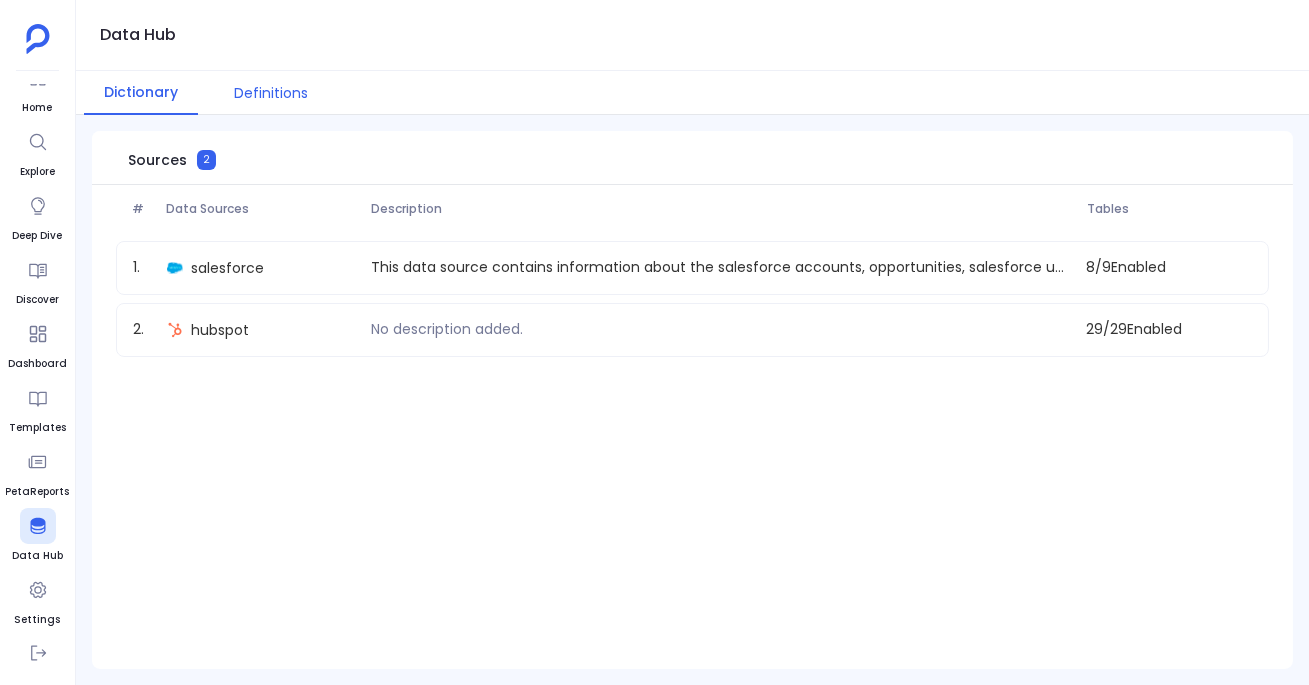 click on "Definitions" at bounding box center (271, 93) 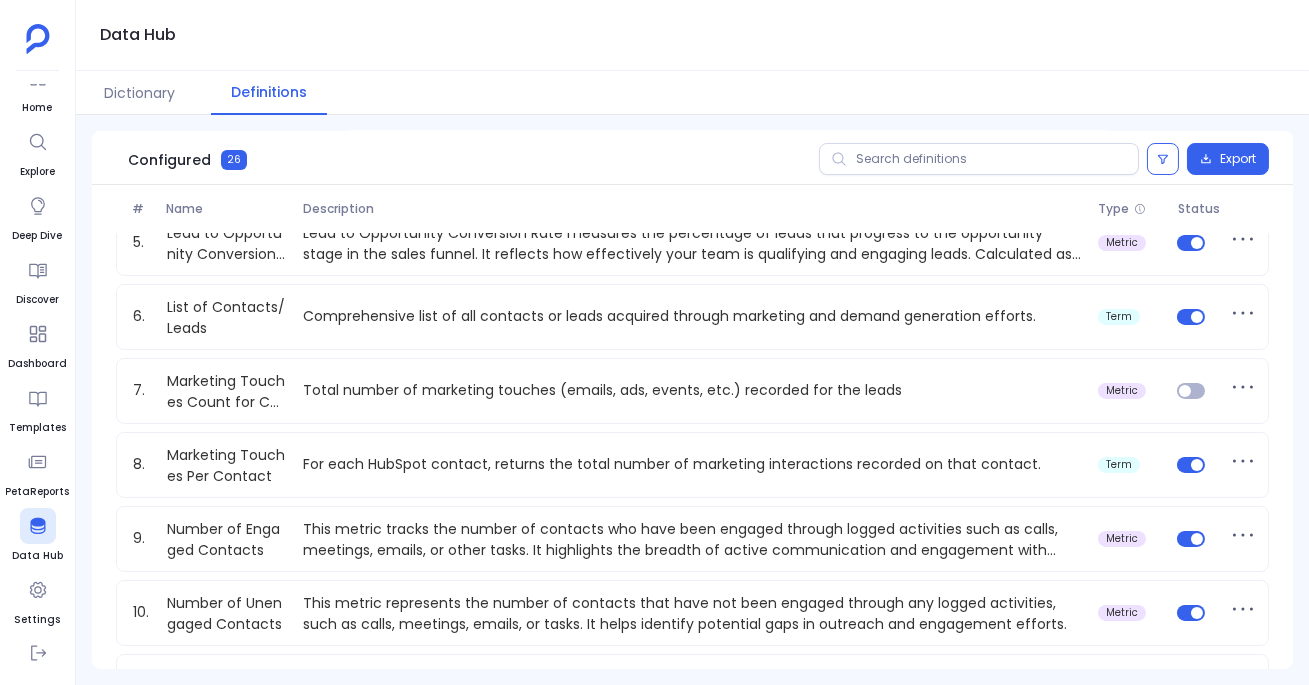 scroll, scrollTop: 320, scrollLeft: 0, axis: vertical 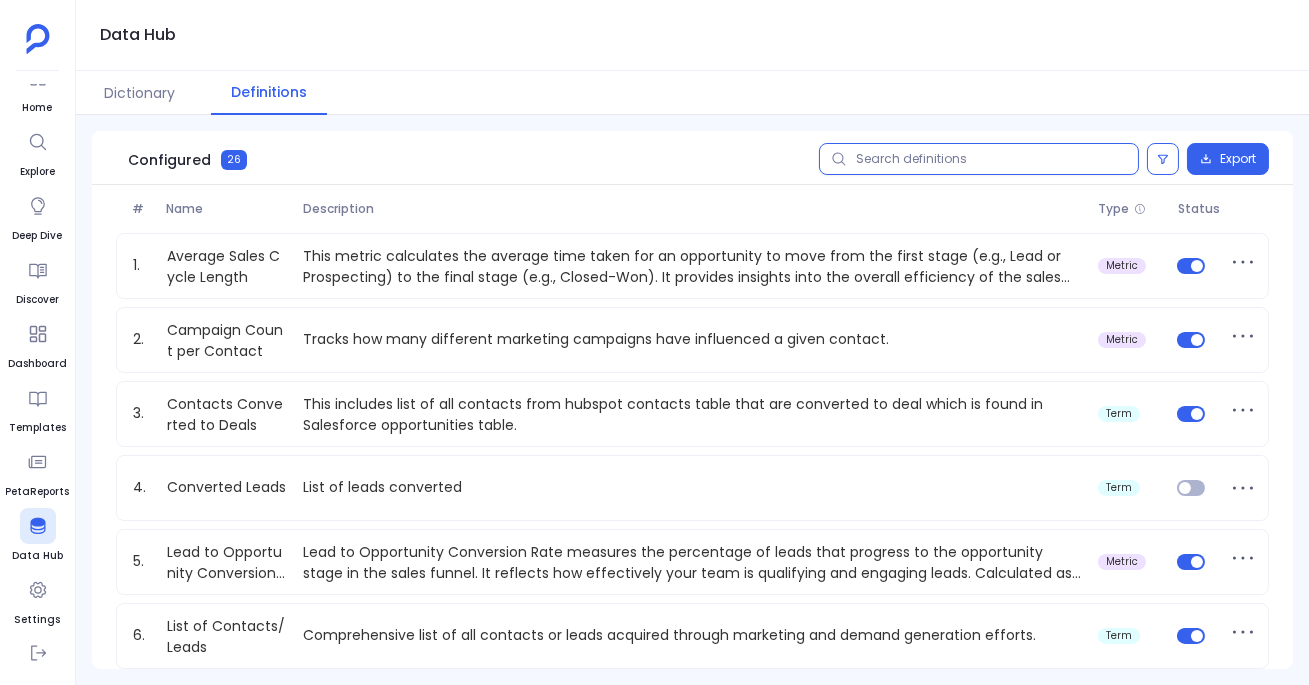 click at bounding box center [979, 159] 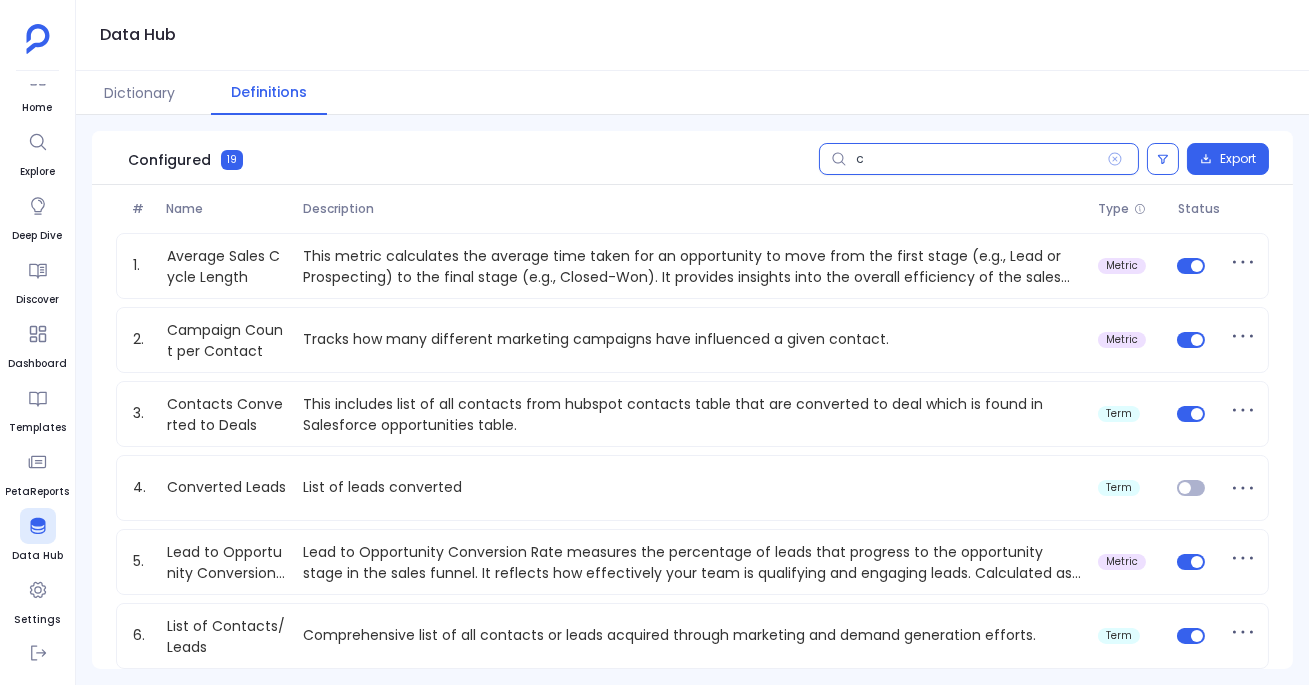 type on "c" 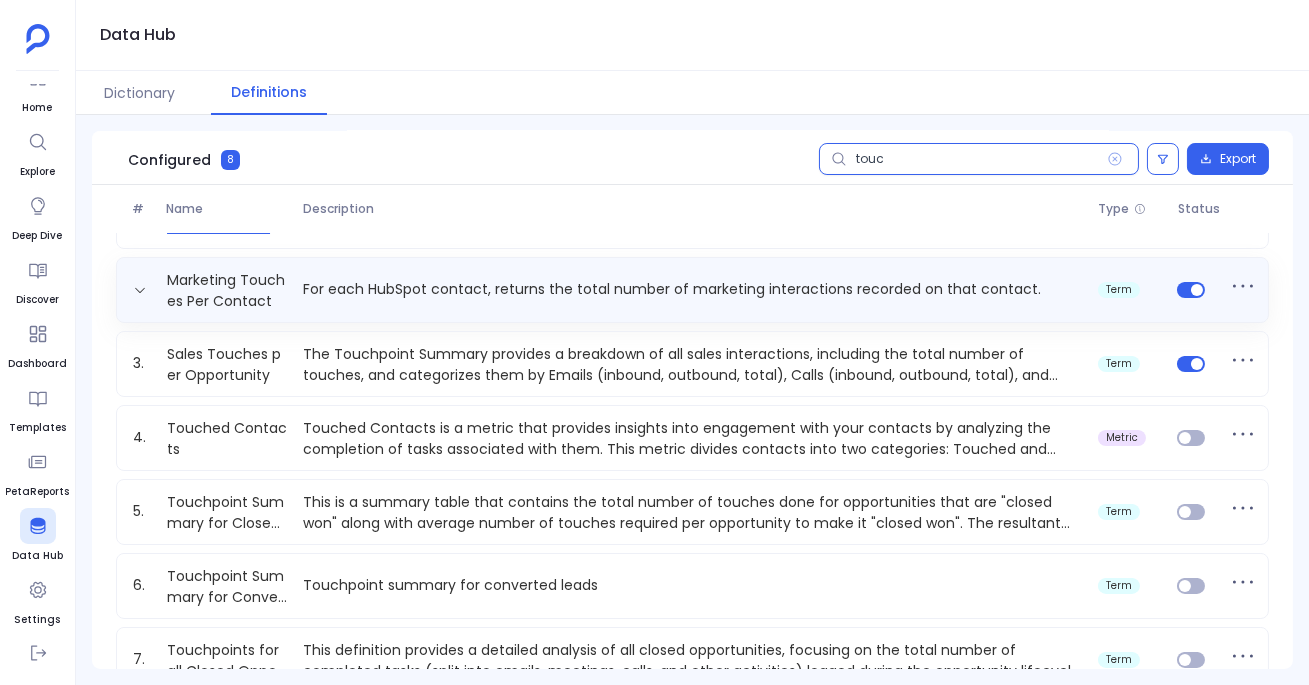 scroll, scrollTop: 0, scrollLeft: 0, axis: both 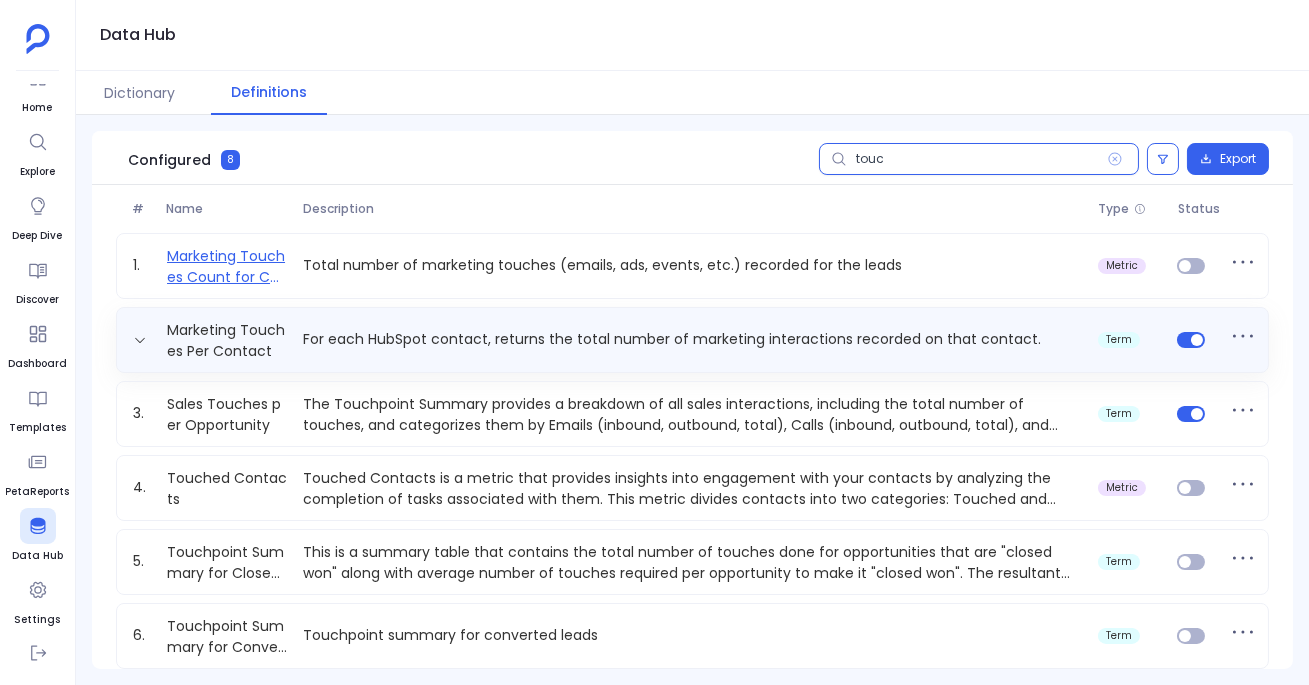 type on "touc" 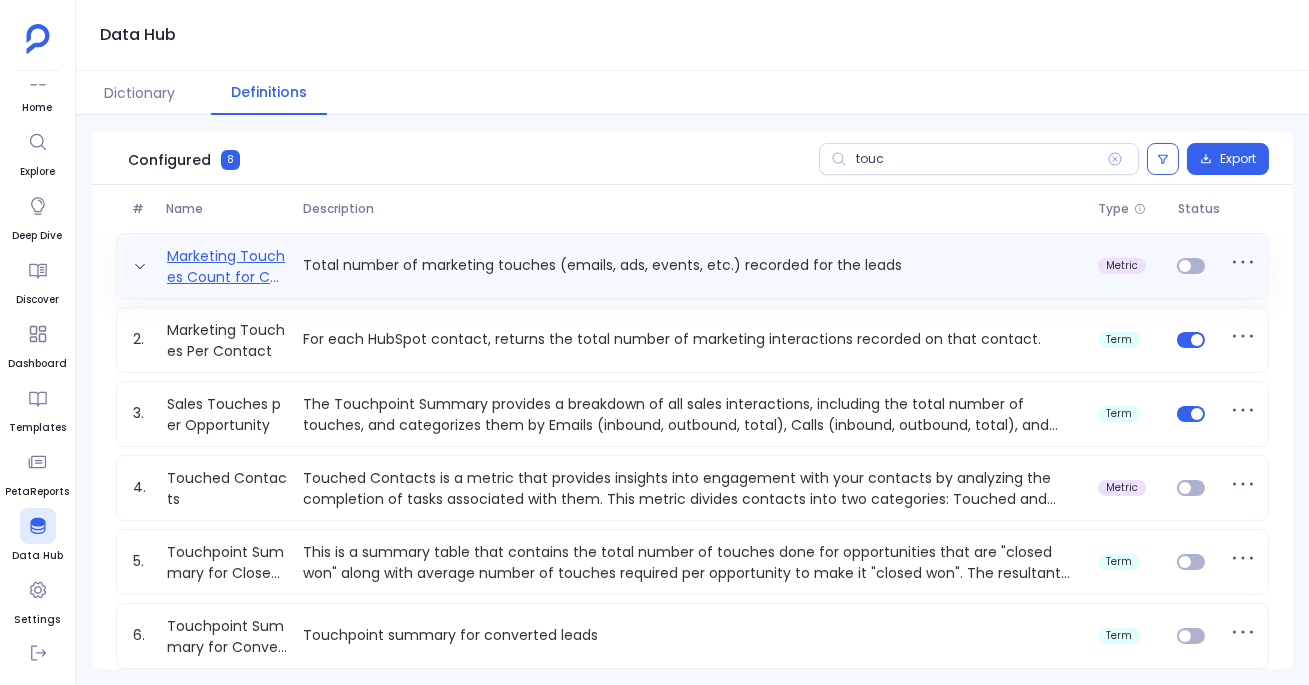 click on "Marketing Touches Count for Contacts/Leads" at bounding box center [227, 266] 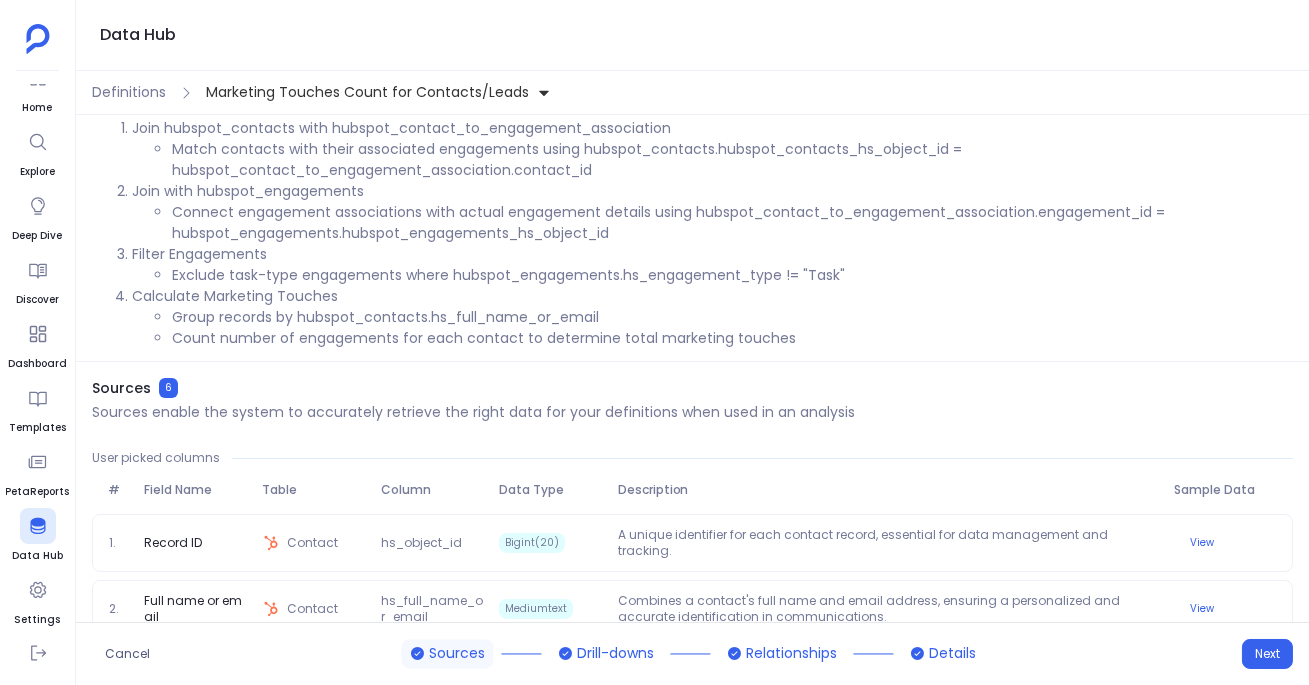 scroll, scrollTop: 0, scrollLeft: 0, axis: both 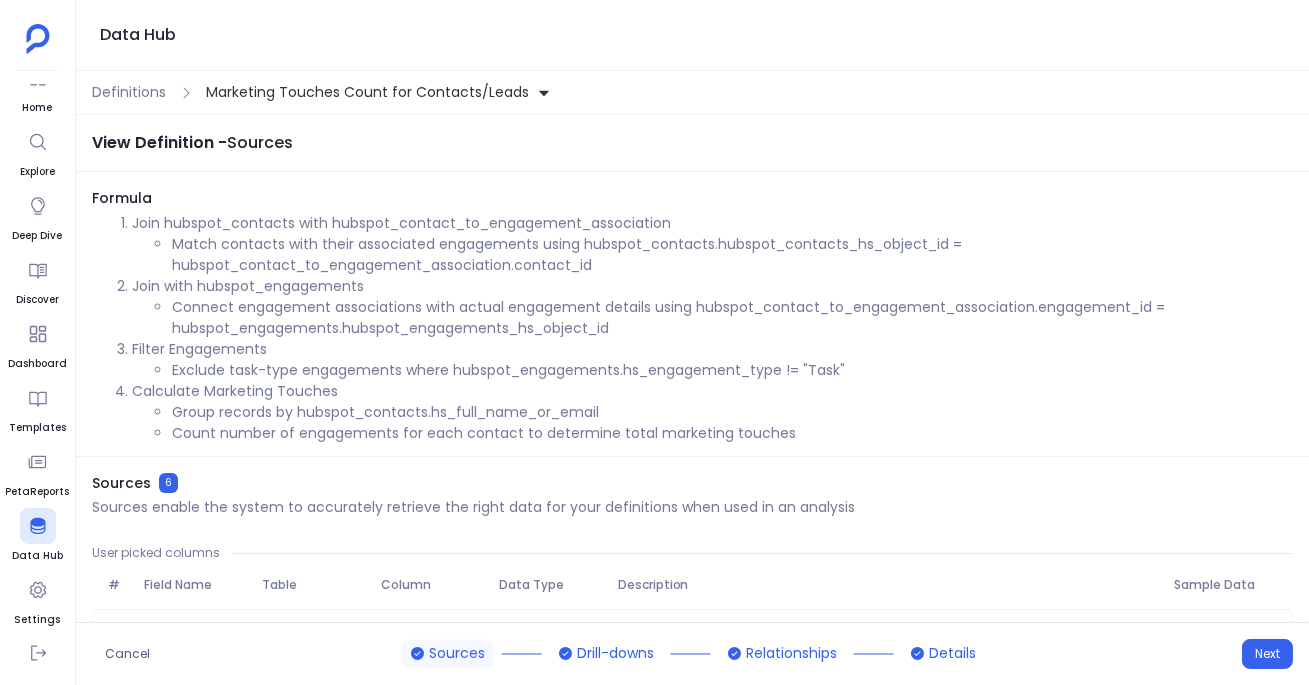 click on "Definitions Marketing Touches Count for Contacts/Leads" at bounding box center [692, 93] 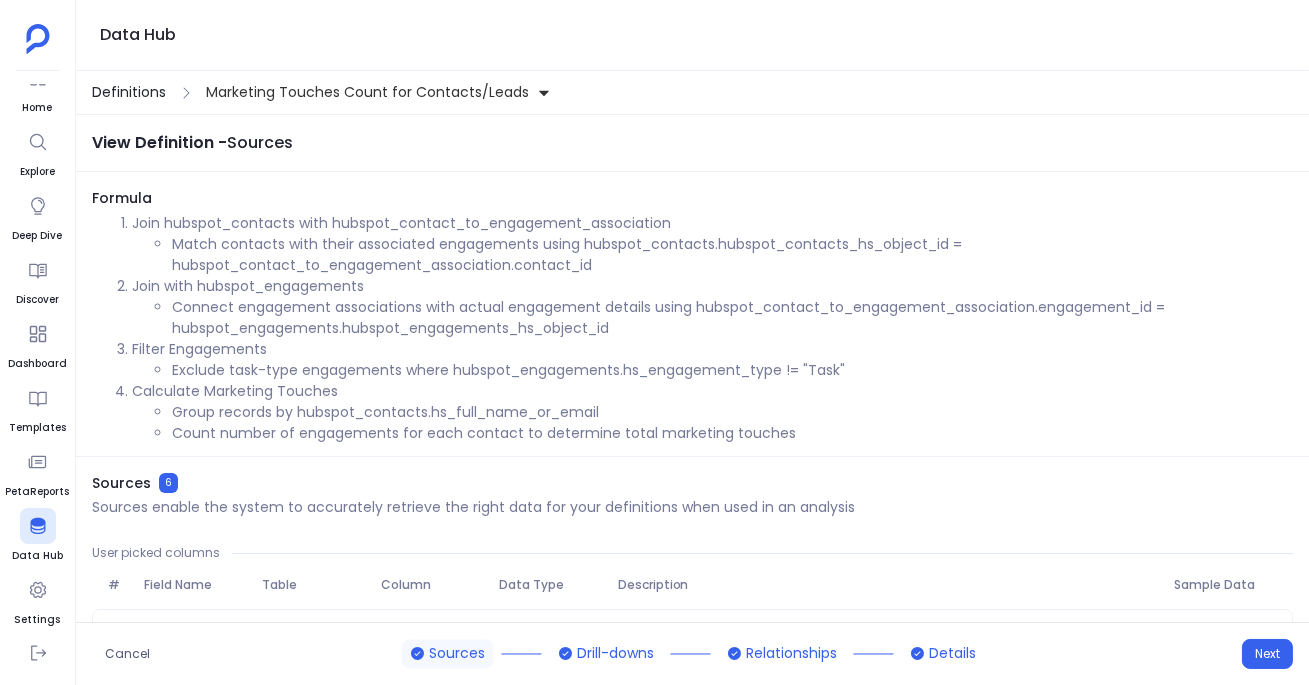click on "Definitions" at bounding box center [129, 92] 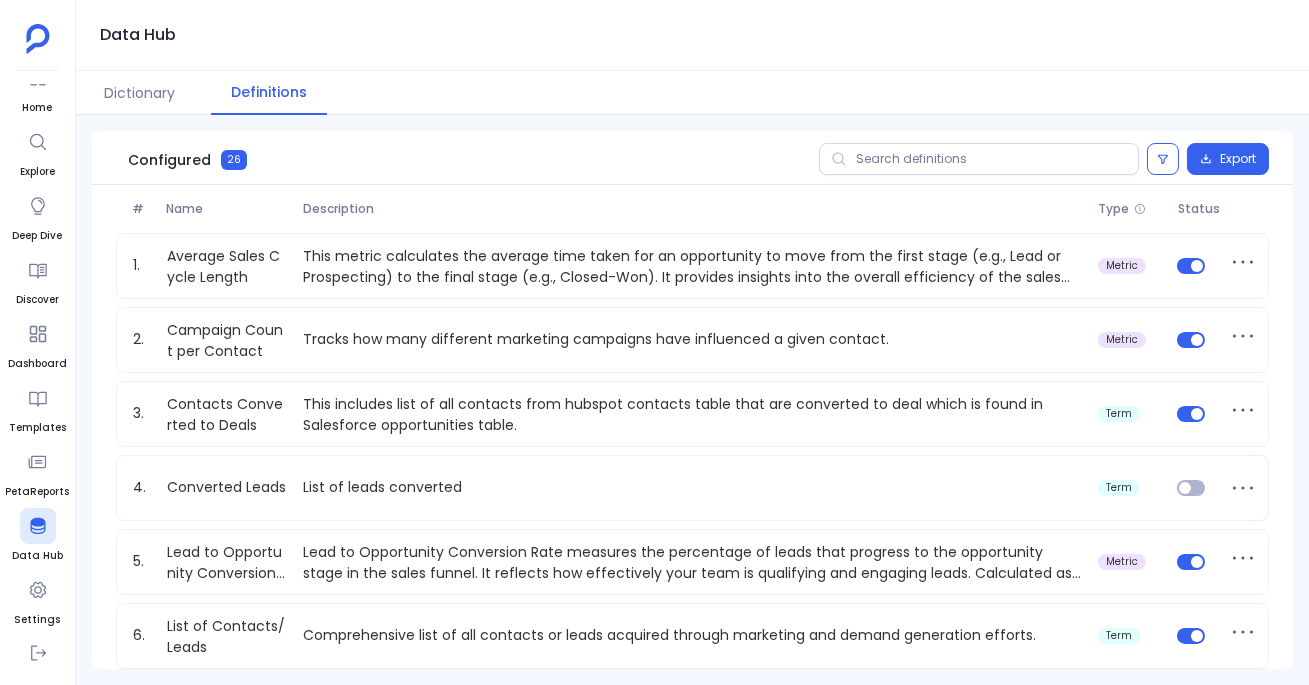 click at bounding box center (839, 159) 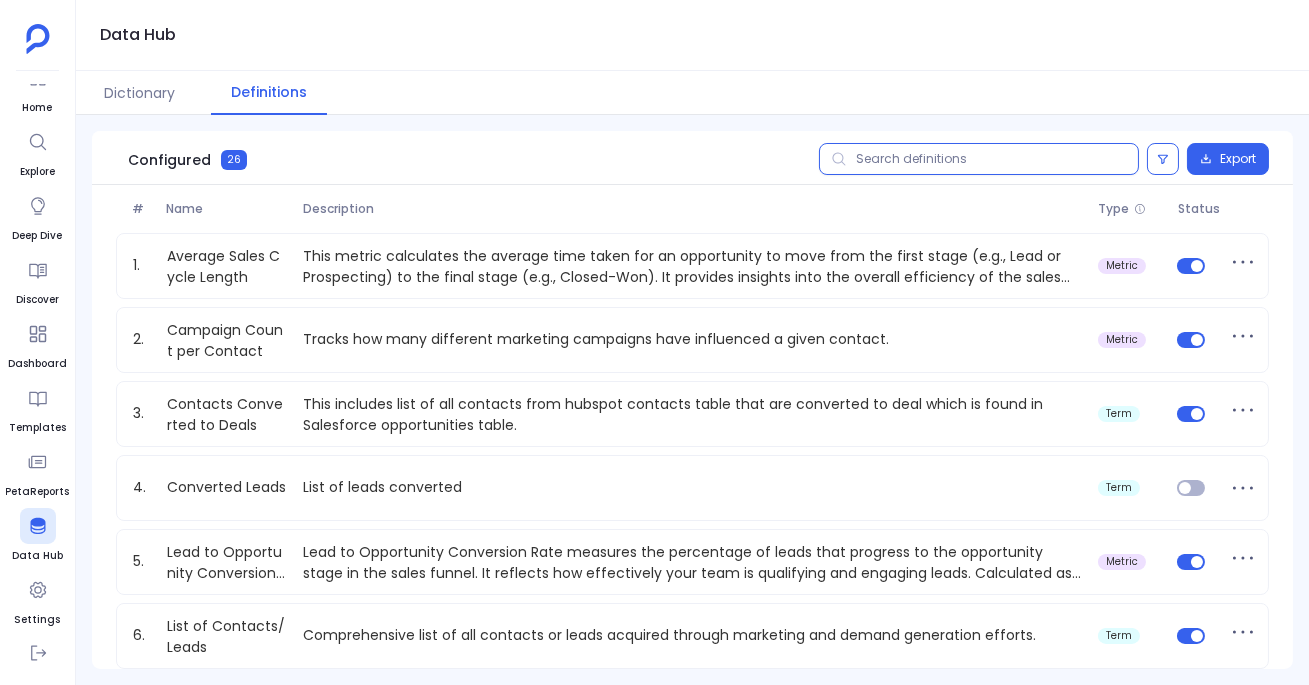 click at bounding box center [979, 159] 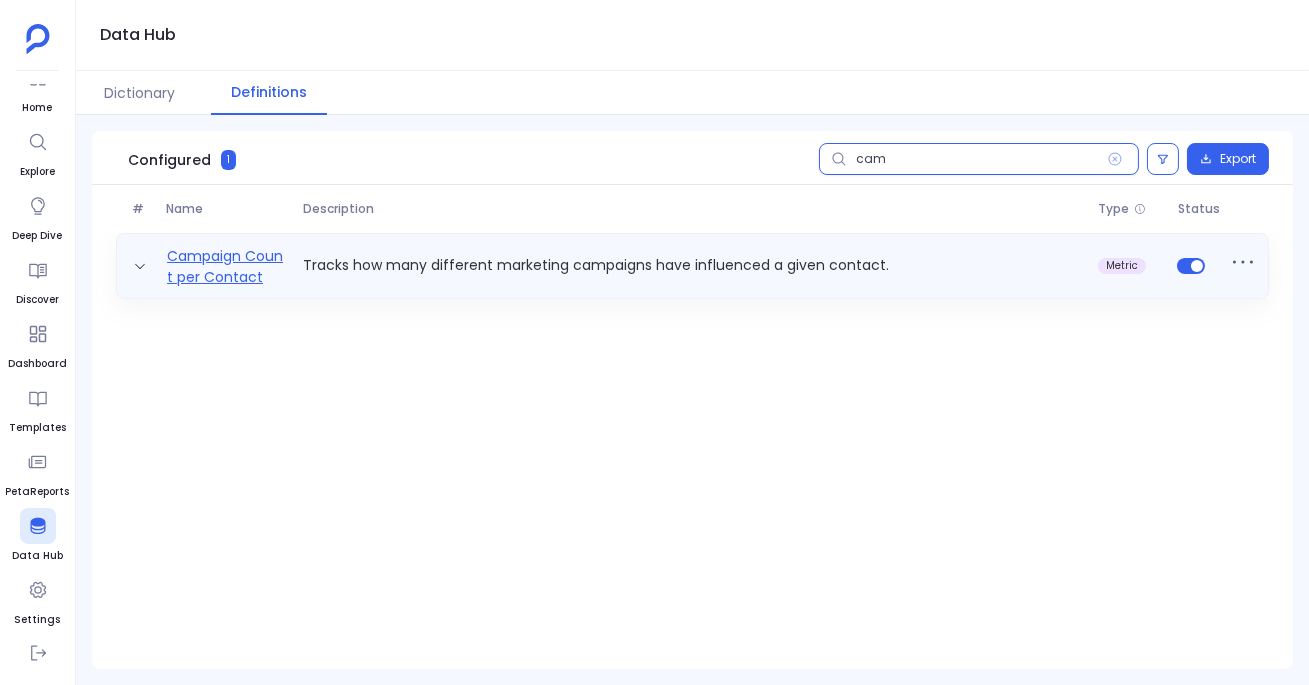 type on "cam" 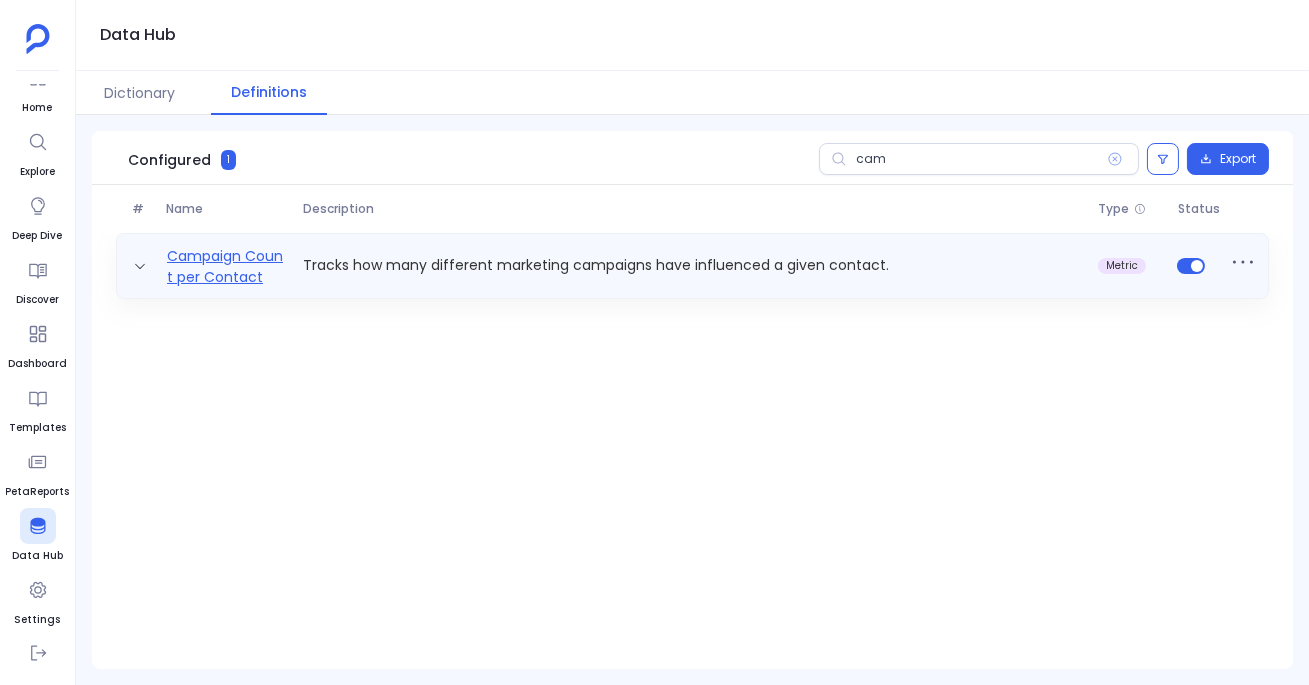 click on "Campaign Count per Contact" at bounding box center [227, 266] 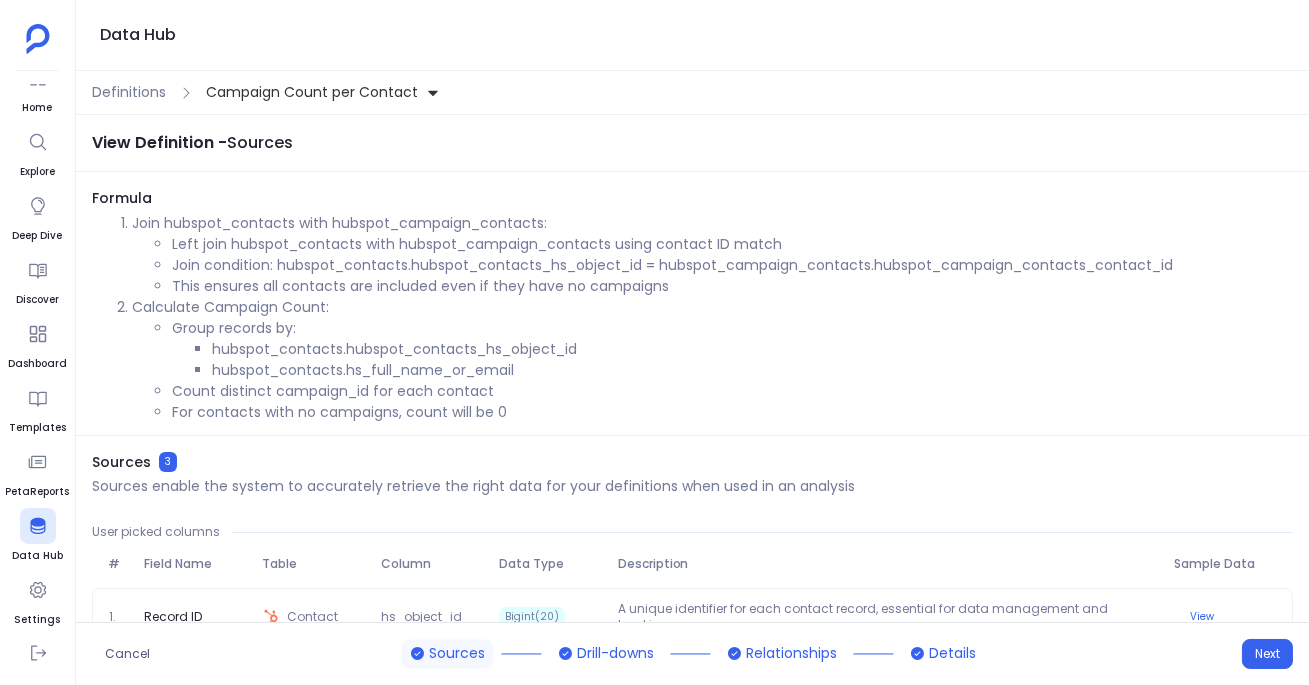 click on "Join condition: hubspot_contacts.hubspot_contacts_hs_object_id = hubspot_campaign_contacts.hubspot_campaign_contacts_contact_id" at bounding box center (732, 265) 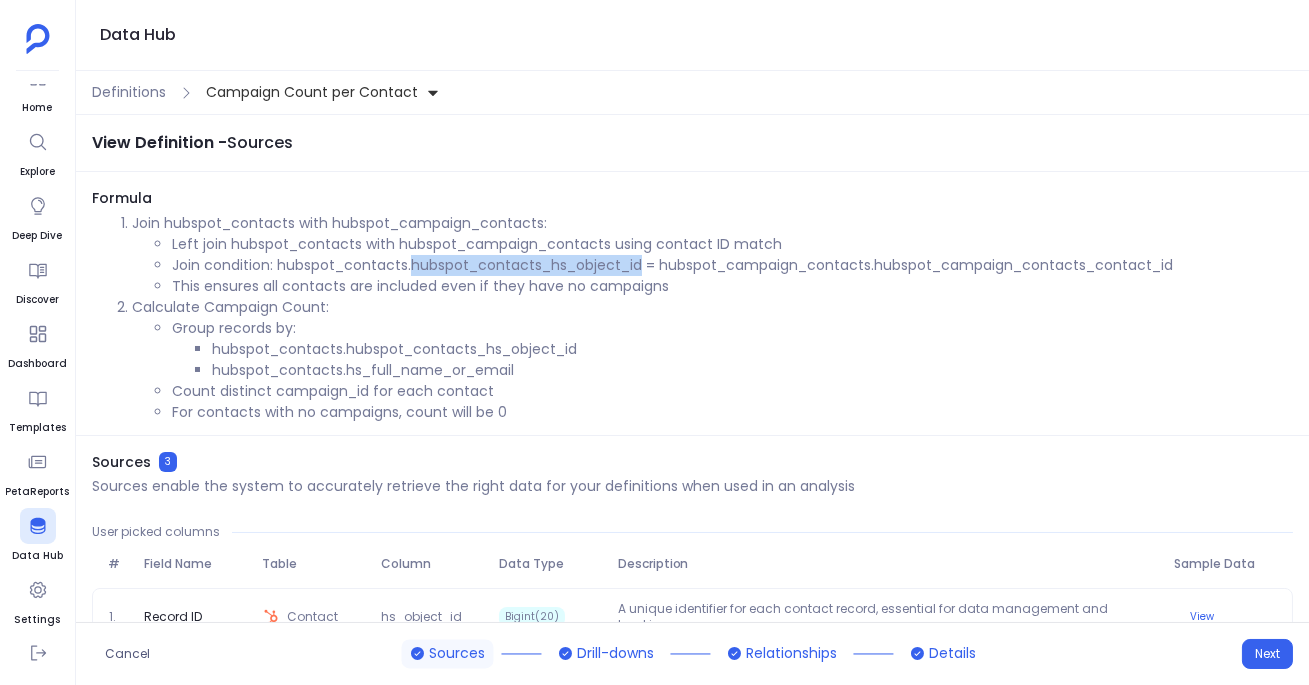 click on "Join condition: hubspot_contacts.hubspot_contacts_hs_object_id = hubspot_campaign_contacts.hubspot_campaign_contacts_contact_id" at bounding box center [732, 265] 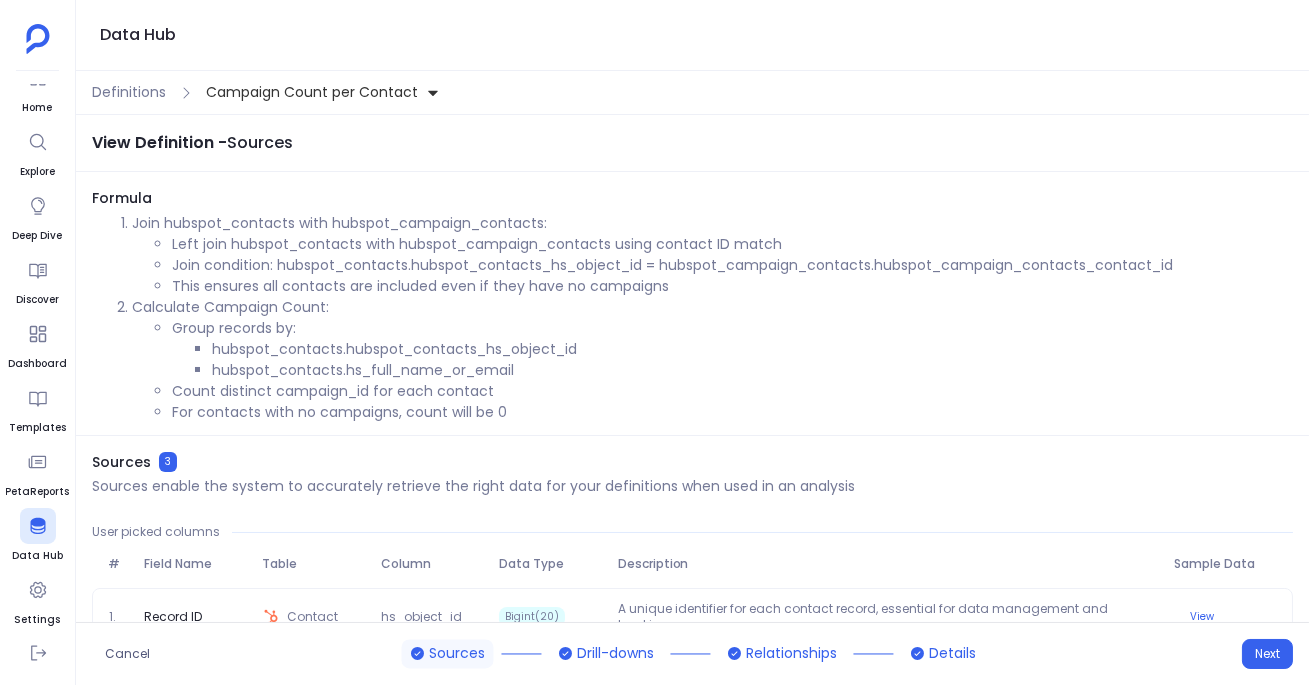click on "Join condition: hubspot_contacts.hubspot_contacts_hs_object_id = hubspot_campaign_contacts.hubspot_campaign_contacts_contact_id" at bounding box center (732, 265) 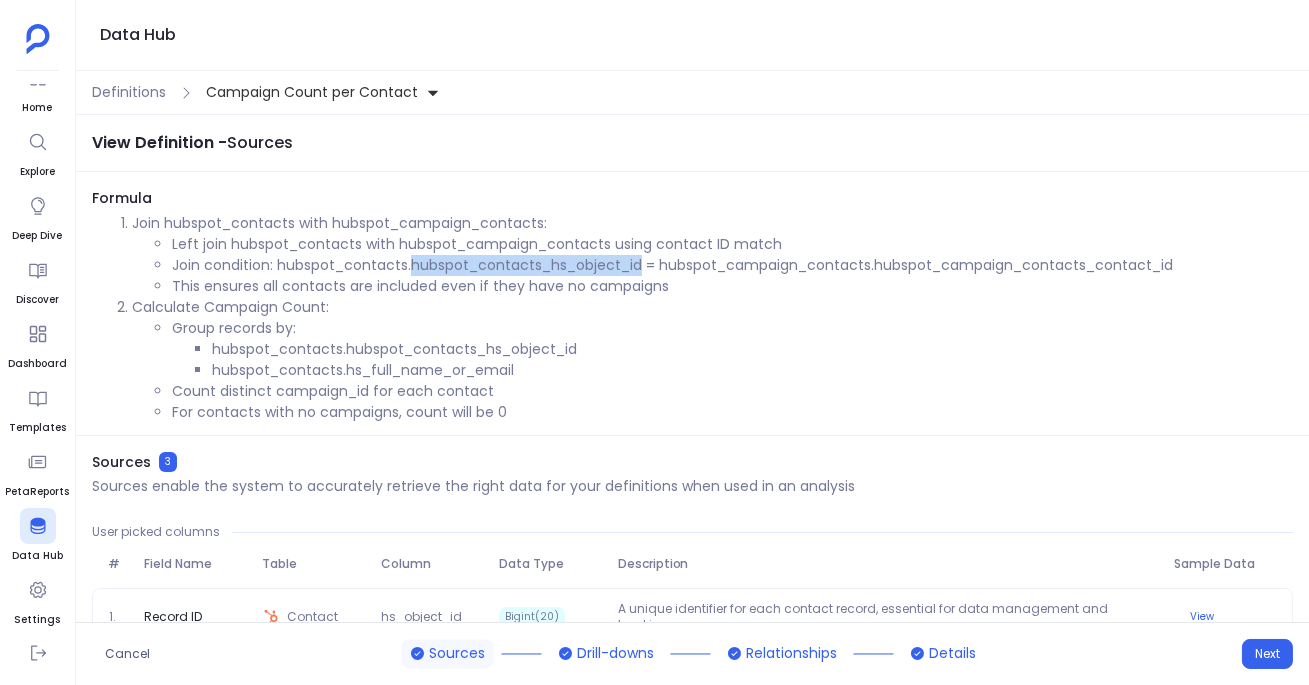 click on "Join condition: hubspot_contacts.hubspot_contacts_hs_object_id = hubspot_campaign_contacts.hubspot_campaign_contacts_contact_id" at bounding box center (732, 265) 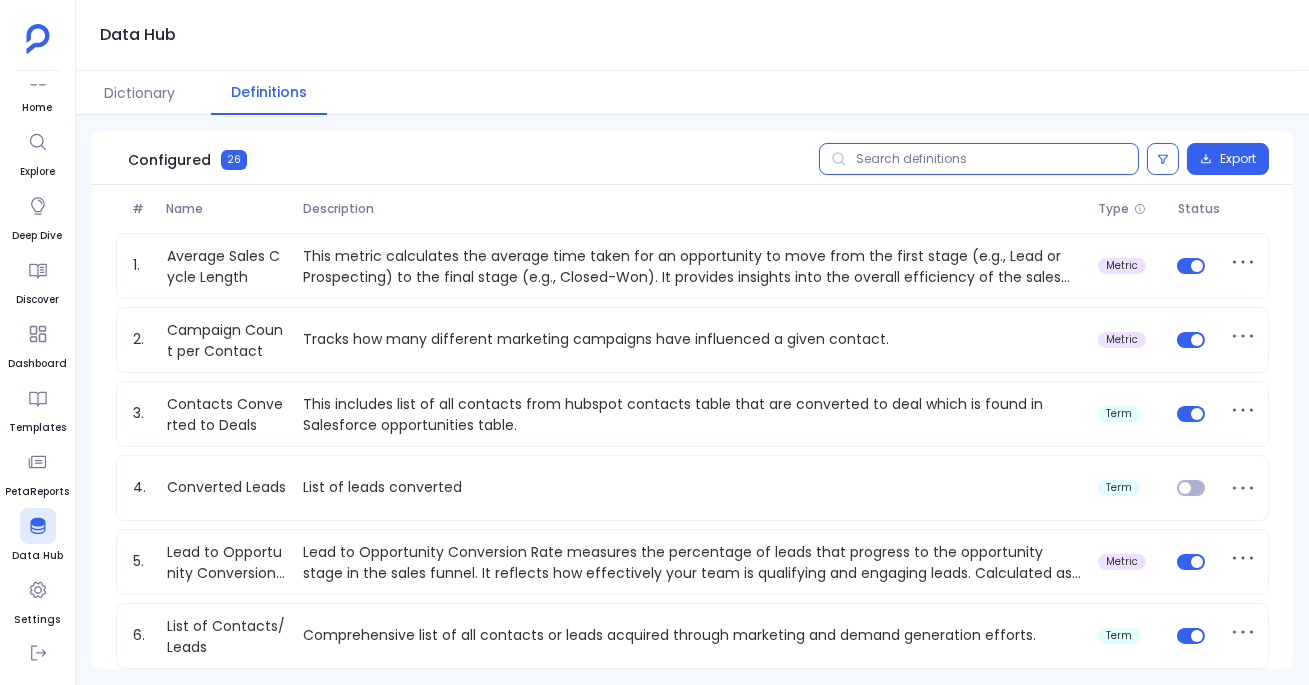 click at bounding box center (979, 159) 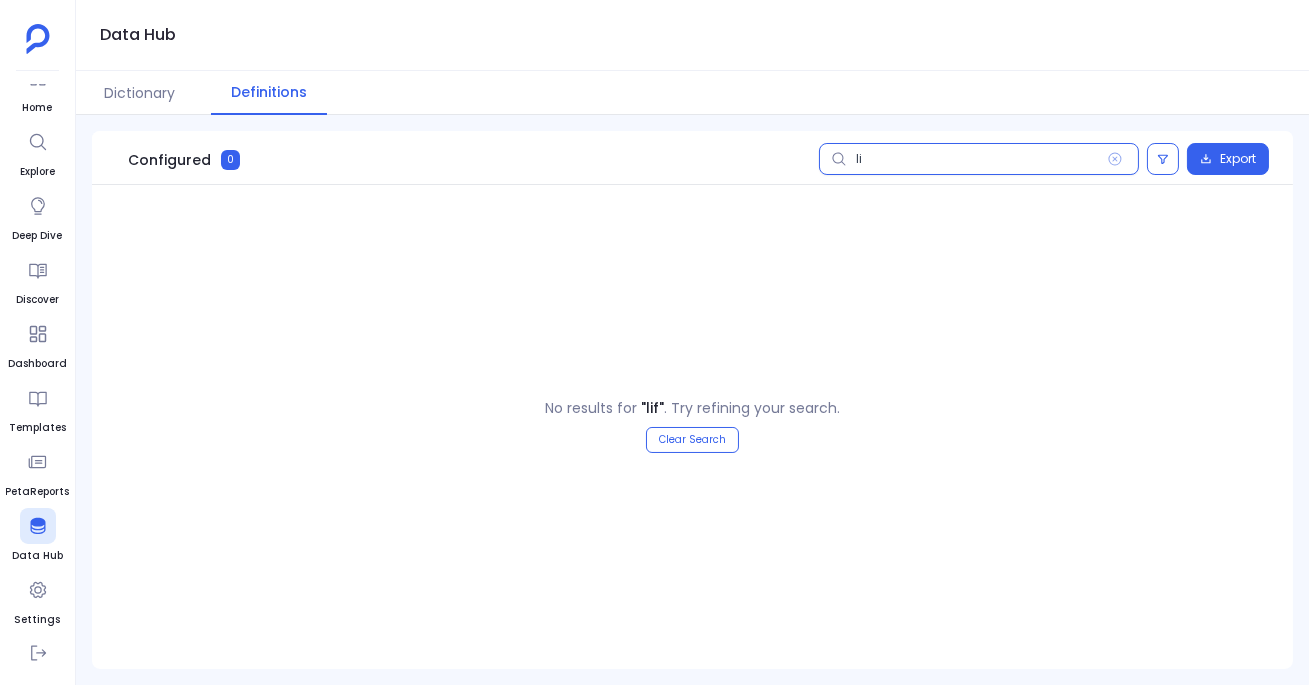 type on "l" 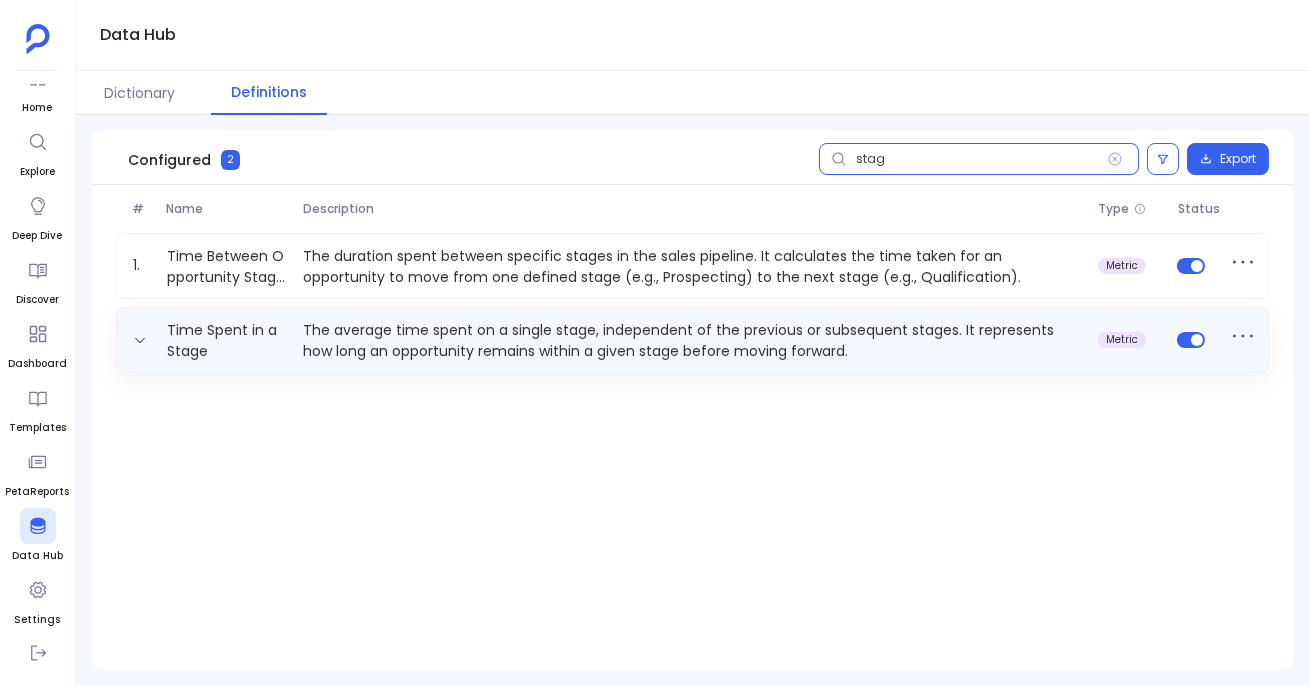 type on "stag" 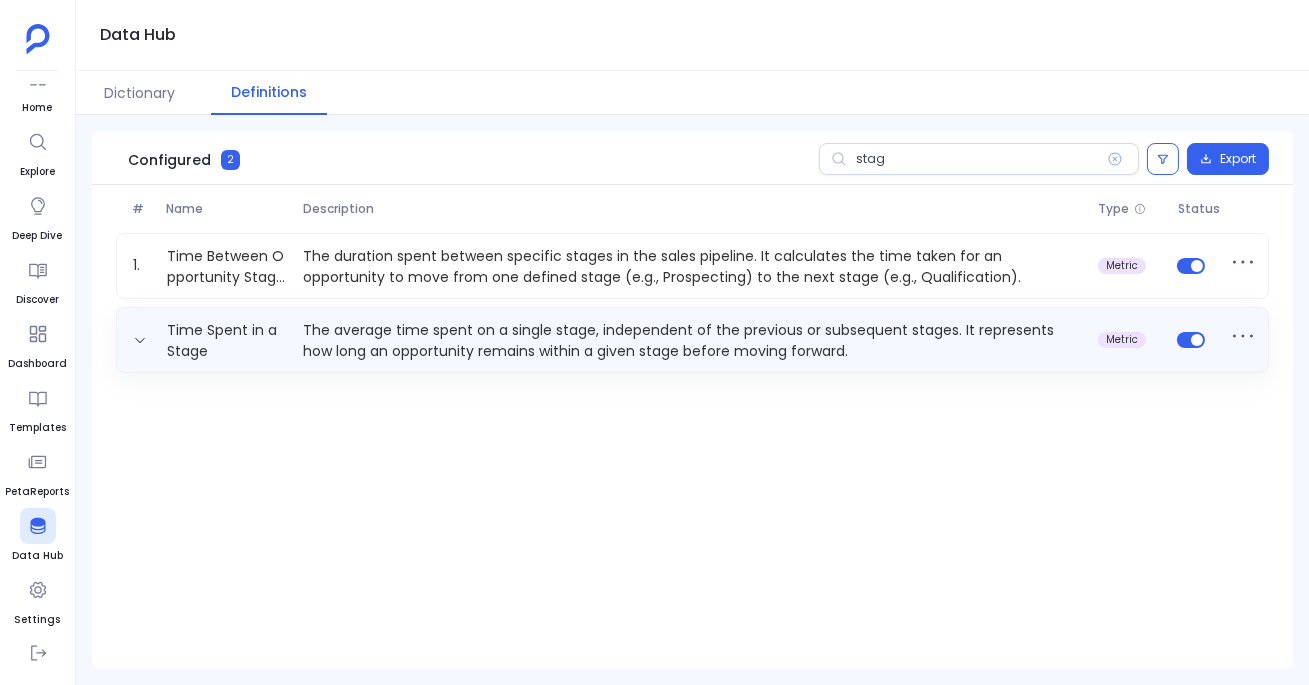 click on "The average time spent on a single stage, independent of the previous or subsequent stages. It represents how long an opportunity remains within a given stage before moving forward." at bounding box center (692, 340) 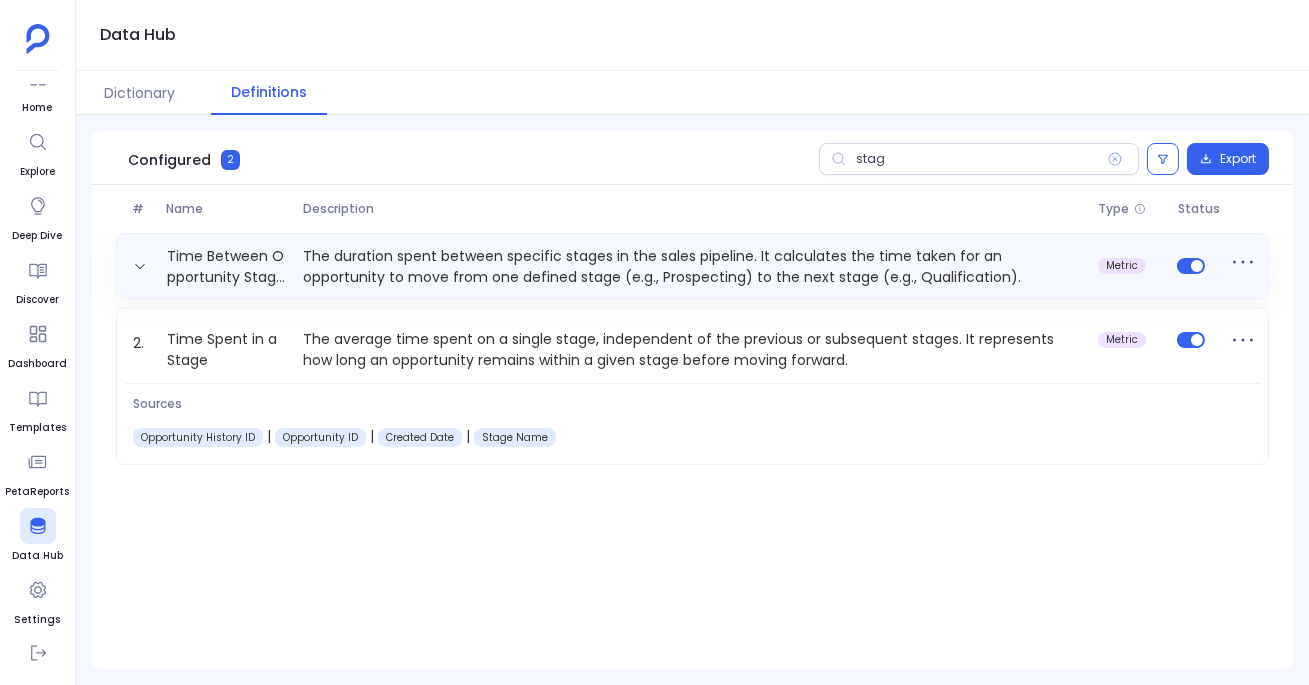 click on "The duration spent between specific stages in the sales pipeline. It calculates the time taken for an opportunity to move from one defined stage (e.g., Prospecting) to the next stage (e.g., Qualification)." at bounding box center [692, 266] 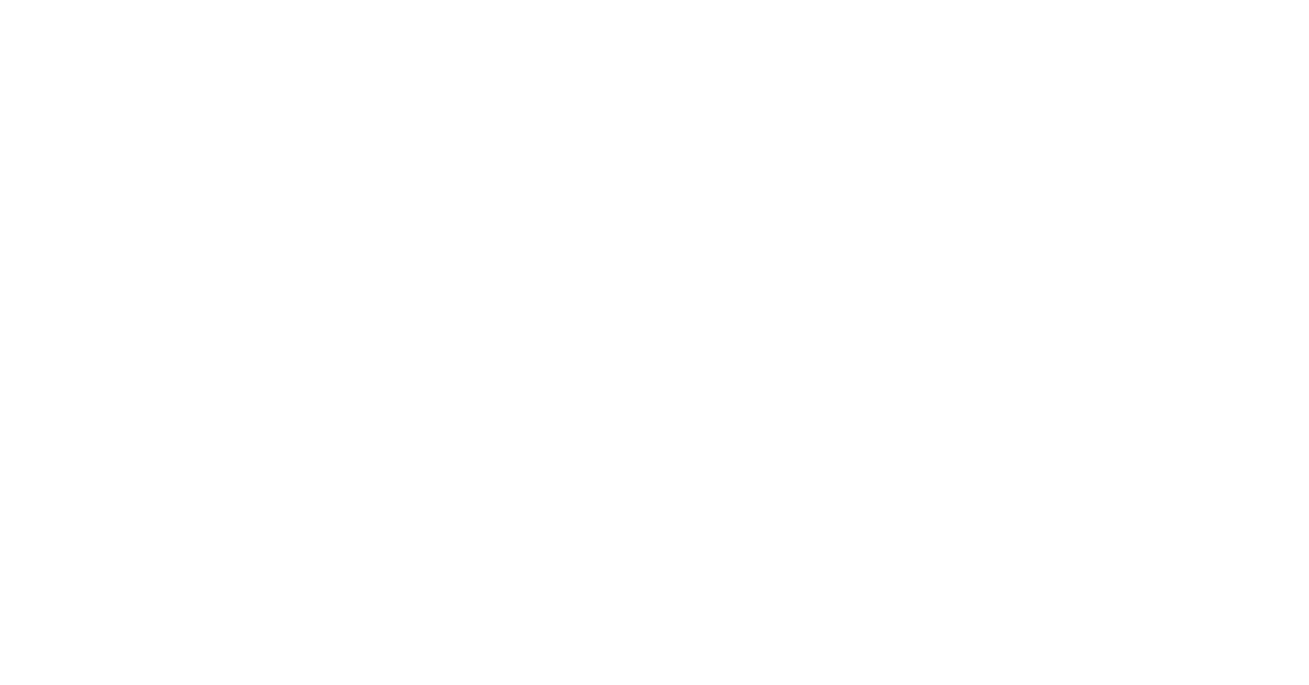scroll, scrollTop: 0, scrollLeft: 0, axis: both 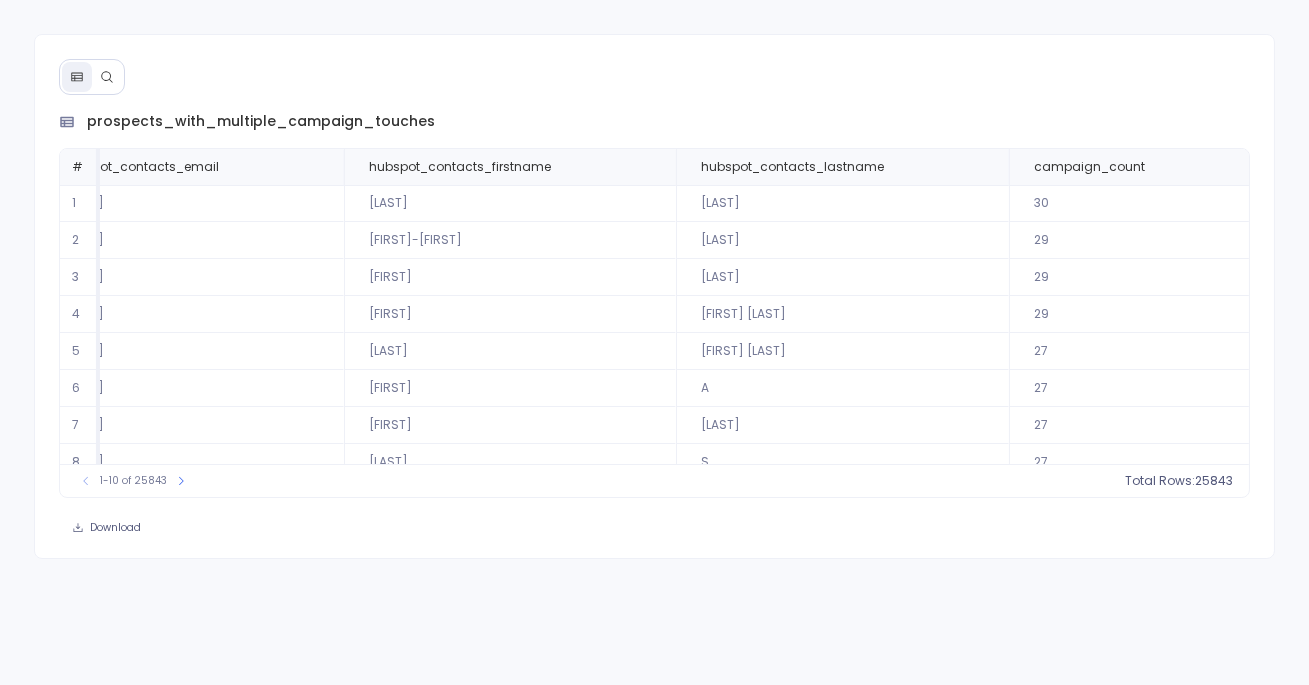 click 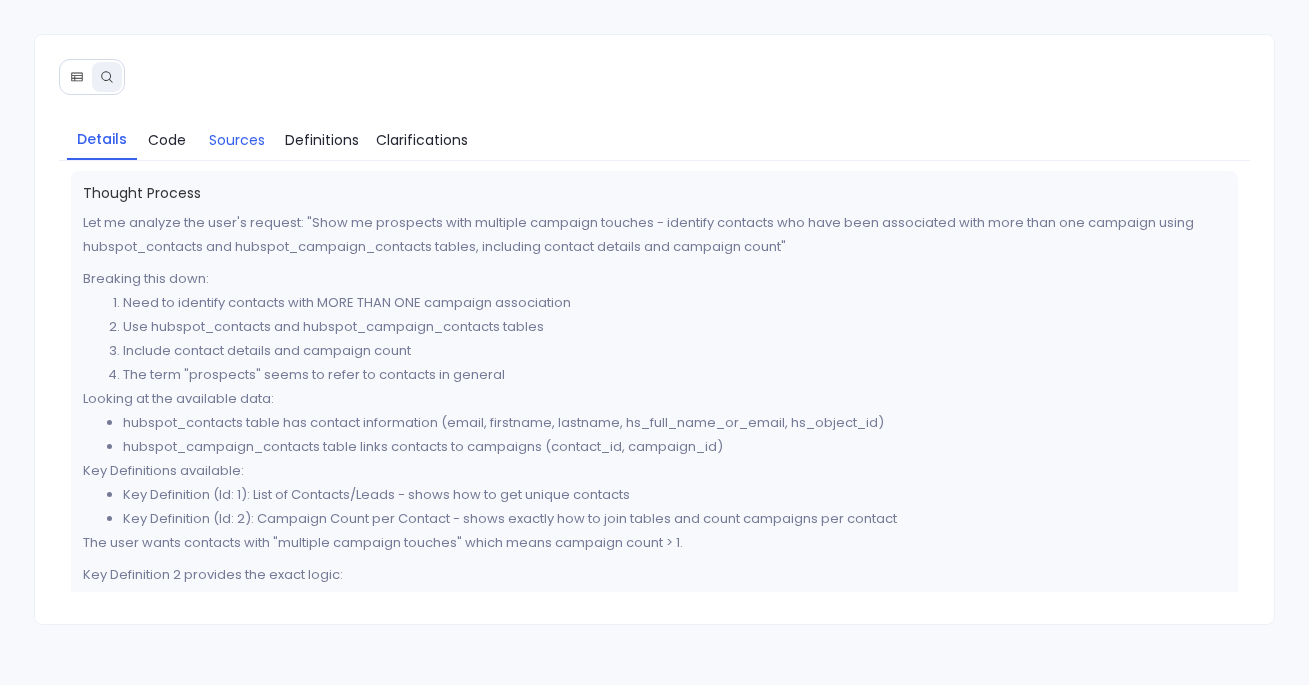 click on "Sources" at bounding box center [237, 140] 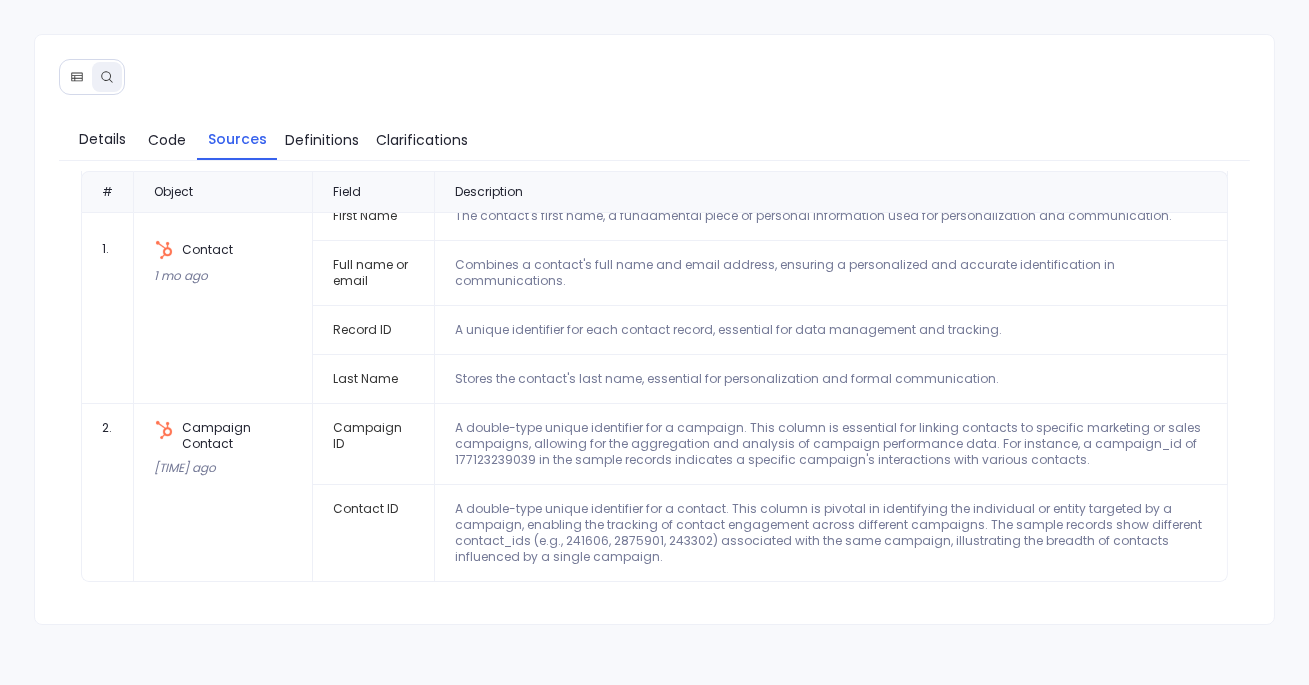 scroll, scrollTop: 0, scrollLeft: 0, axis: both 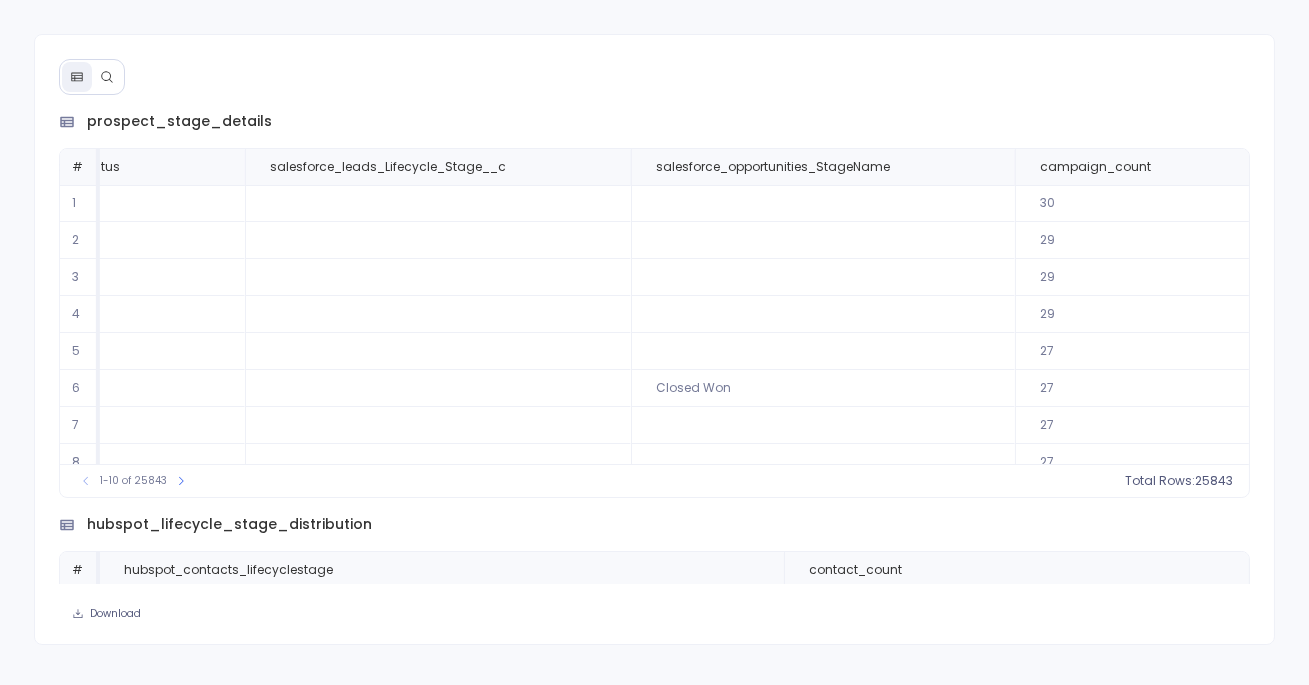 click 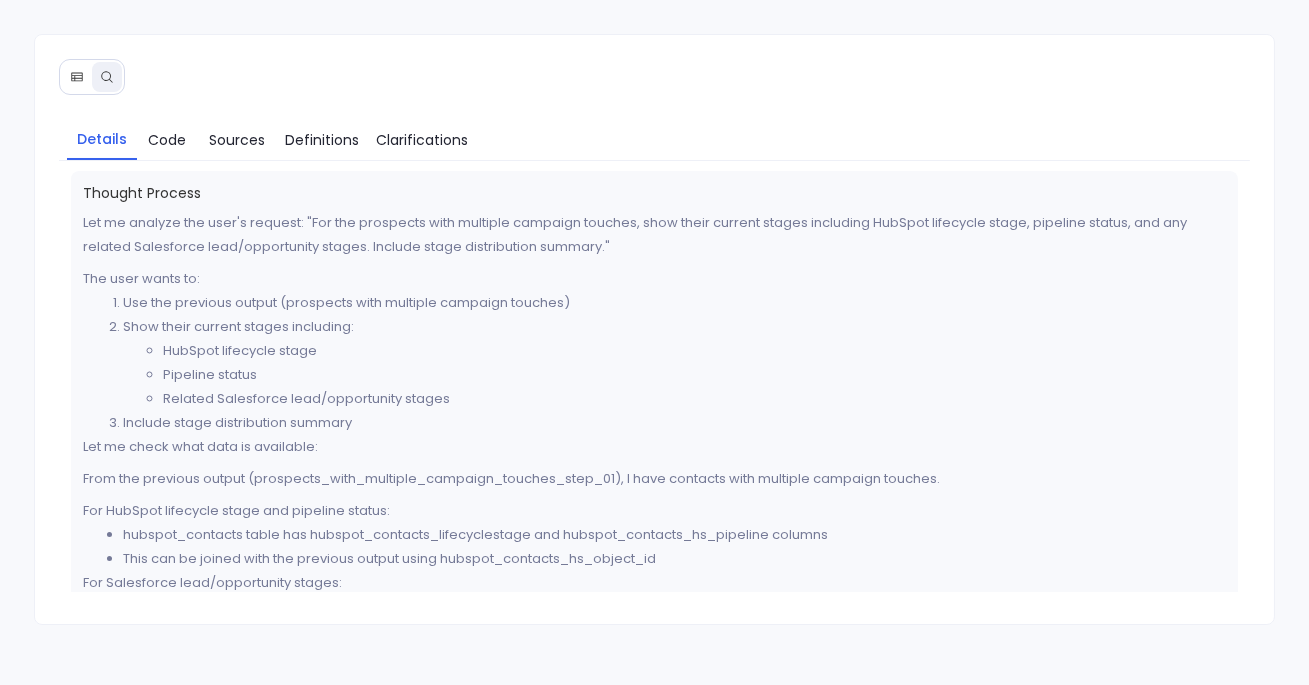 click 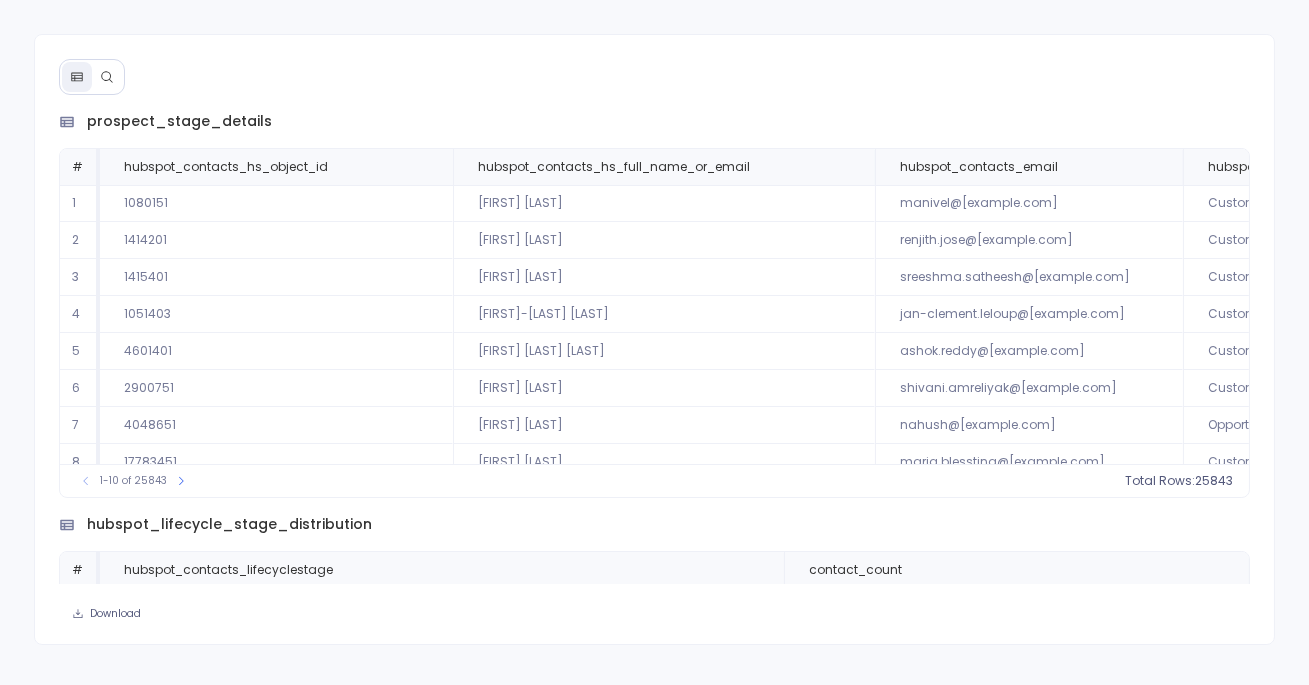 scroll, scrollTop: 94, scrollLeft: 0, axis: vertical 